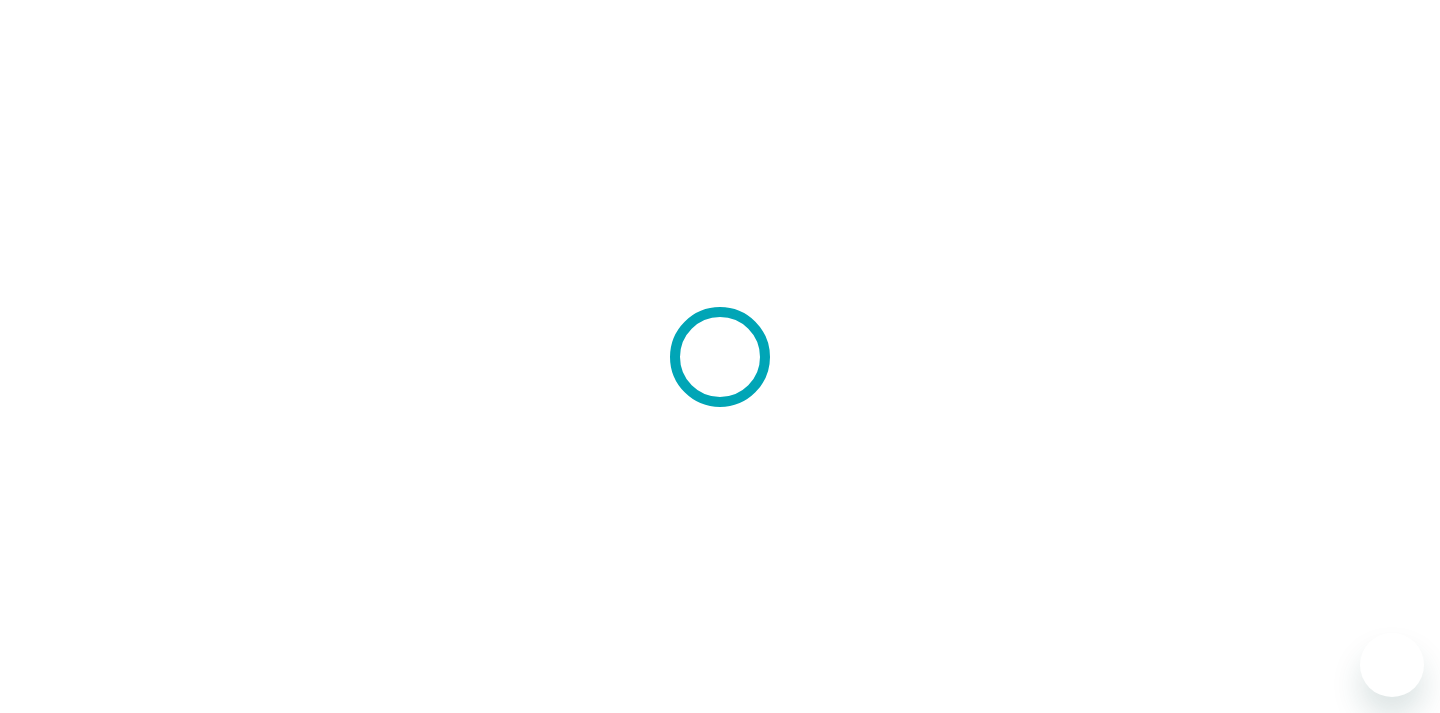 scroll, scrollTop: 0, scrollLeft: 0, axis: both 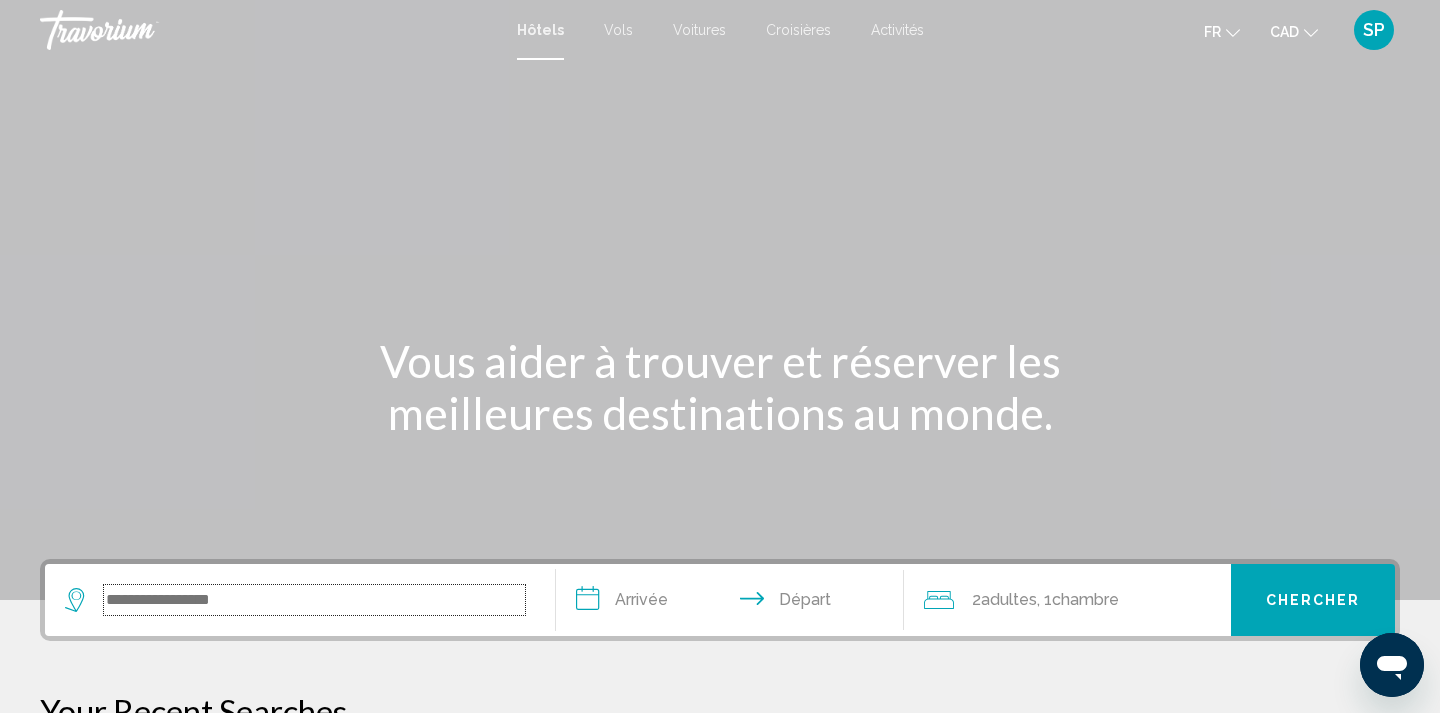 click at bounding box center [314, 600] 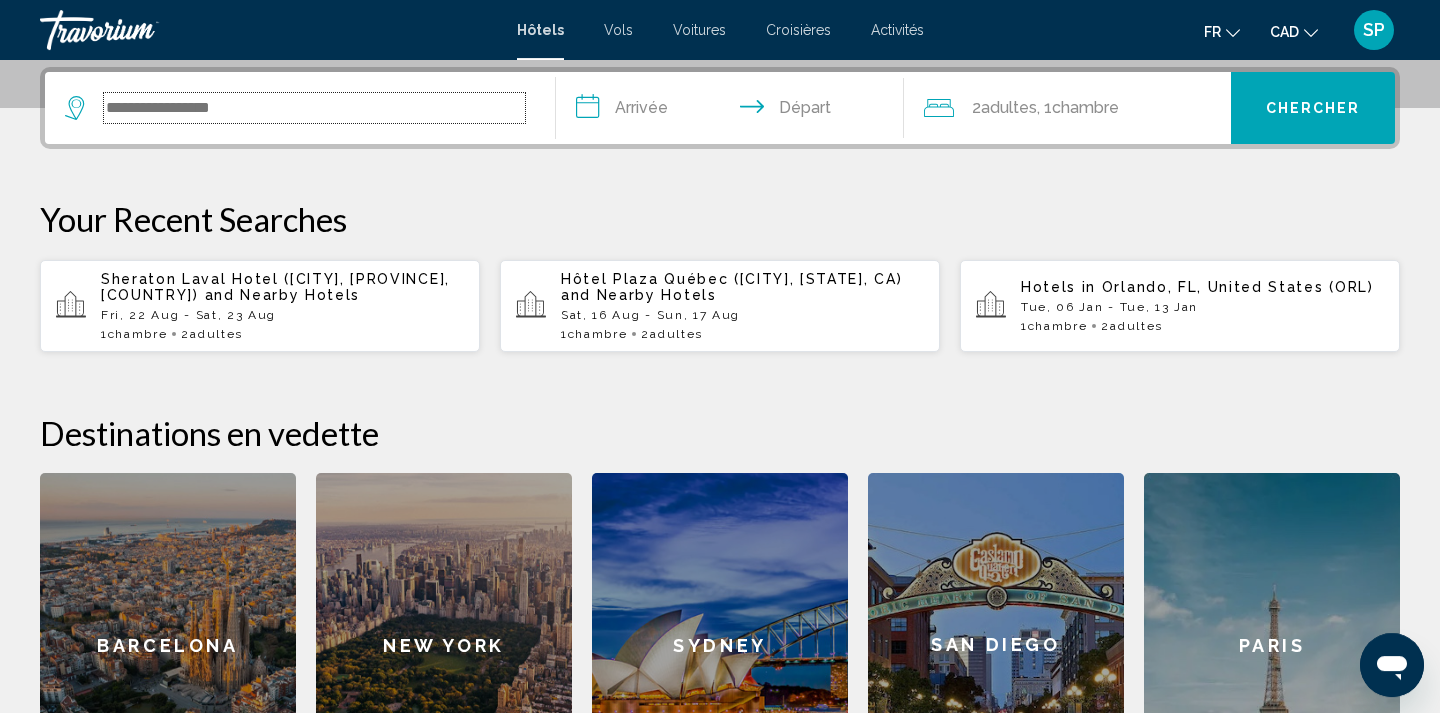scroll, scrollTop: 494, scrollLeft: 0, axis: vertical 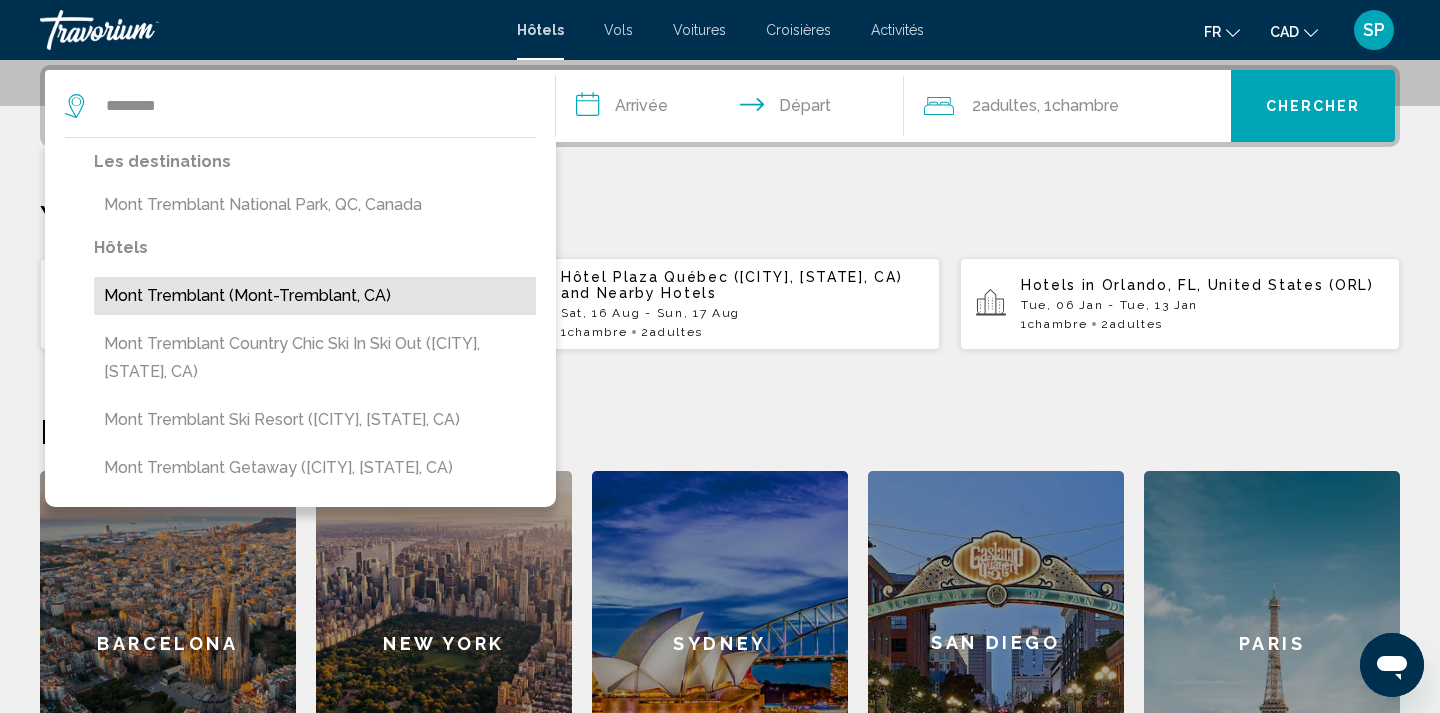 click on "Mont Tremblant (Mont-Tremblant, CA)" at bounding box center [315, 296] 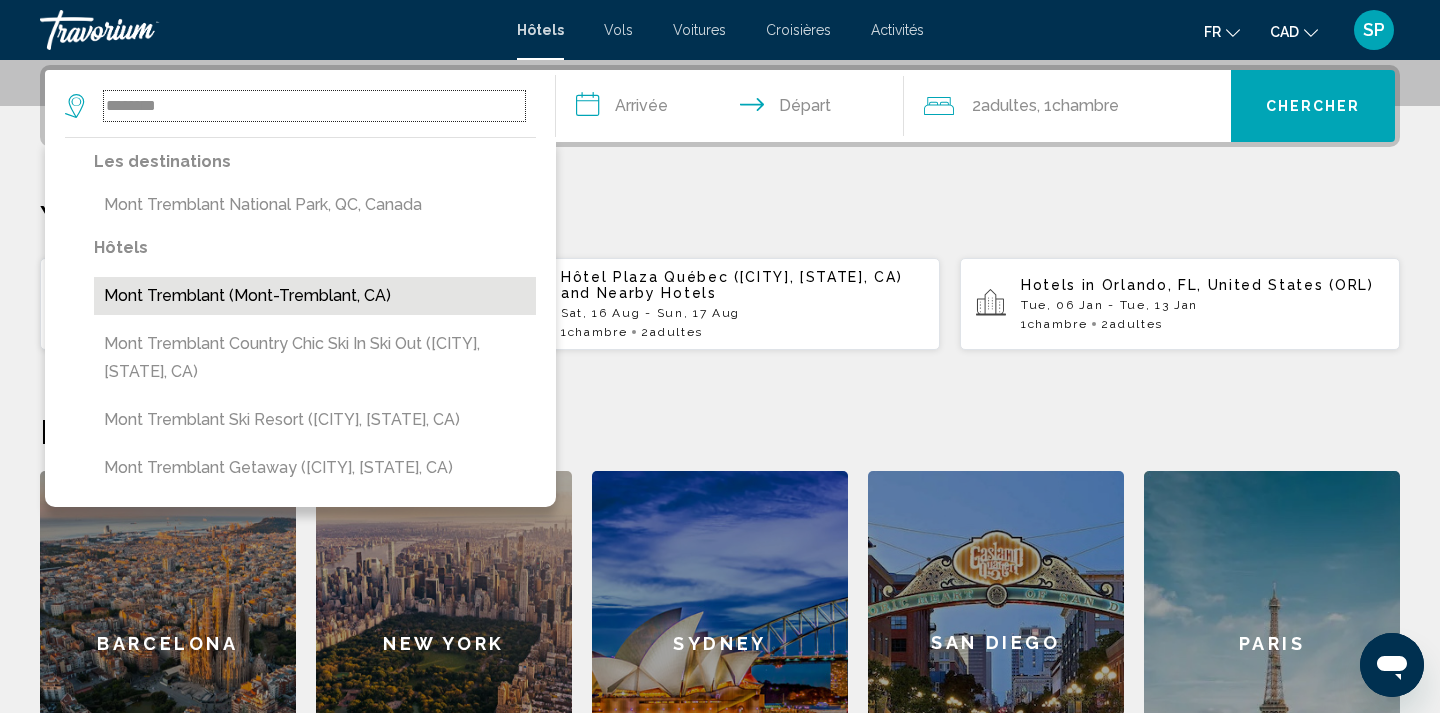 type on "**********" 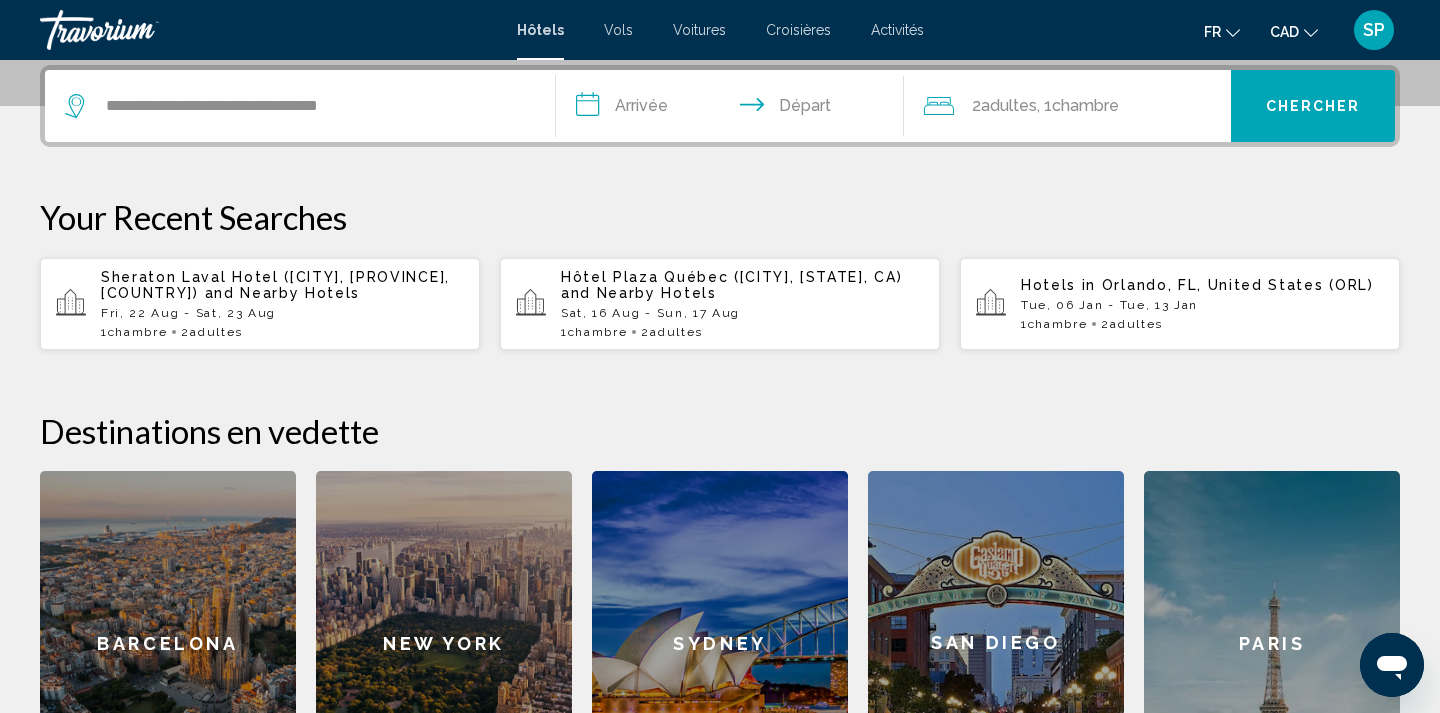 click on "**********" at bounding box center [734, 109] 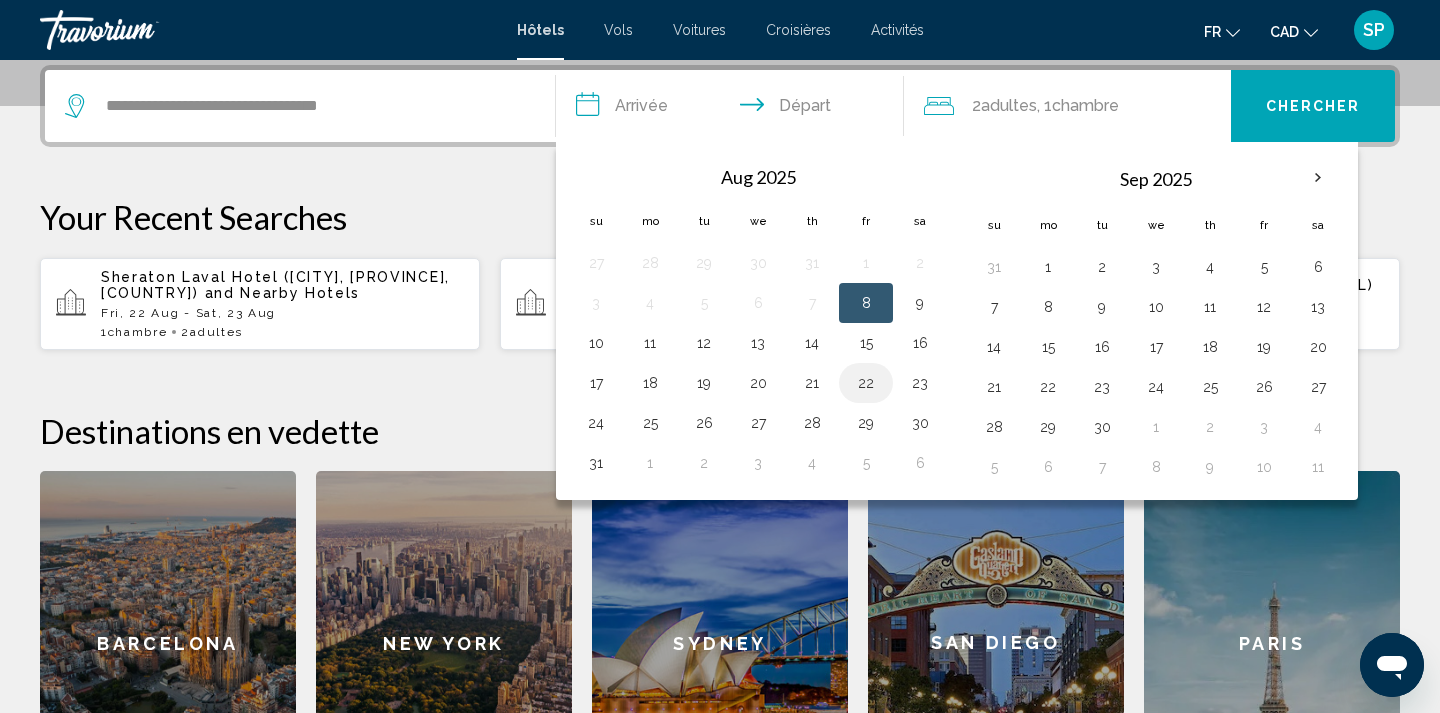 click on "22" at bounding box center (866, 383) 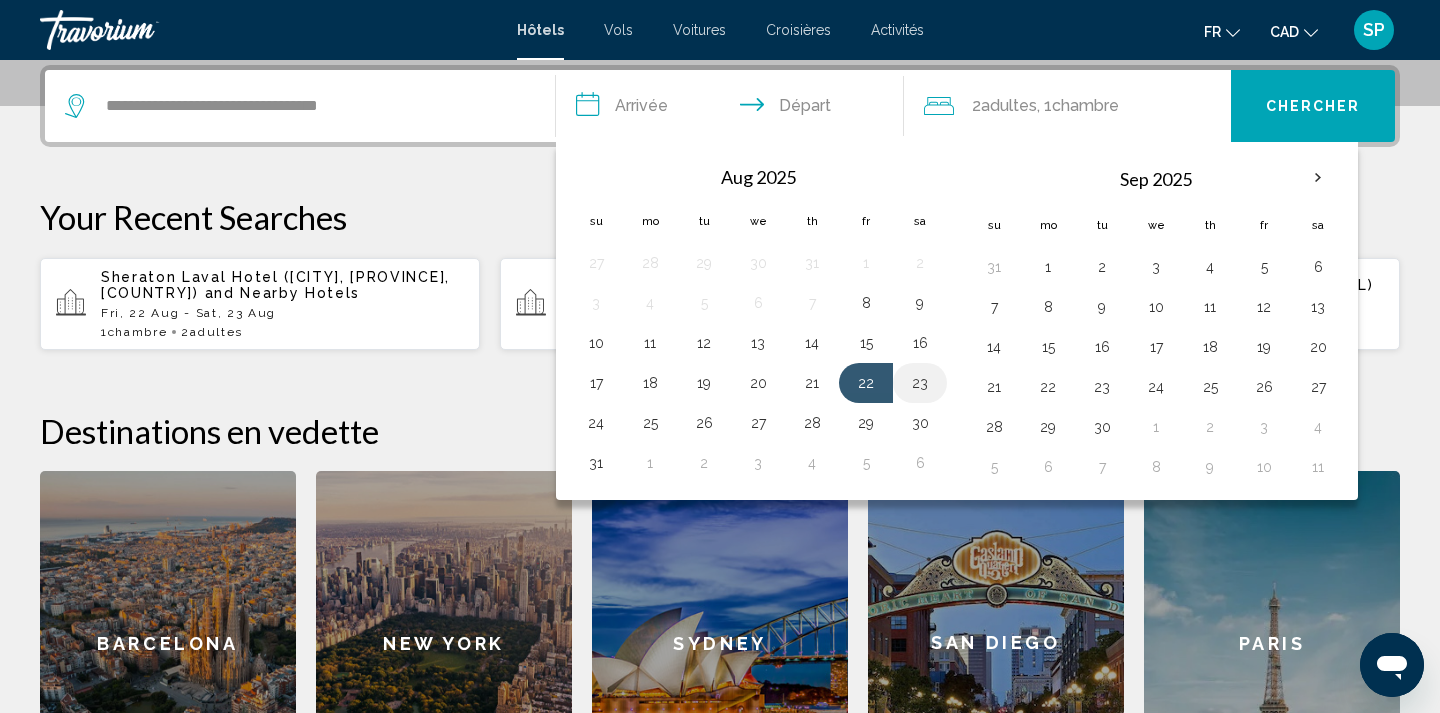 click on "23" at bounding box center (920, 383) 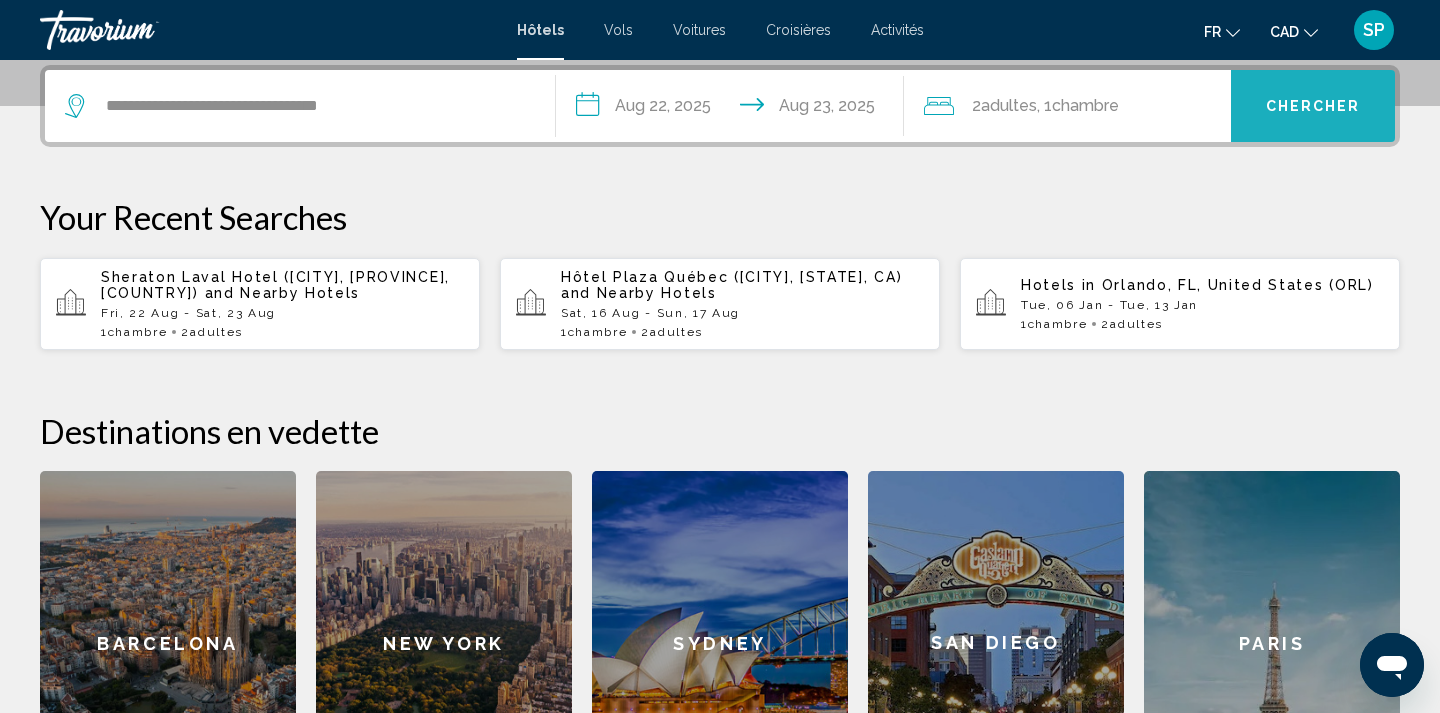 click on "Chercher" at bounding box center [1313, 106] 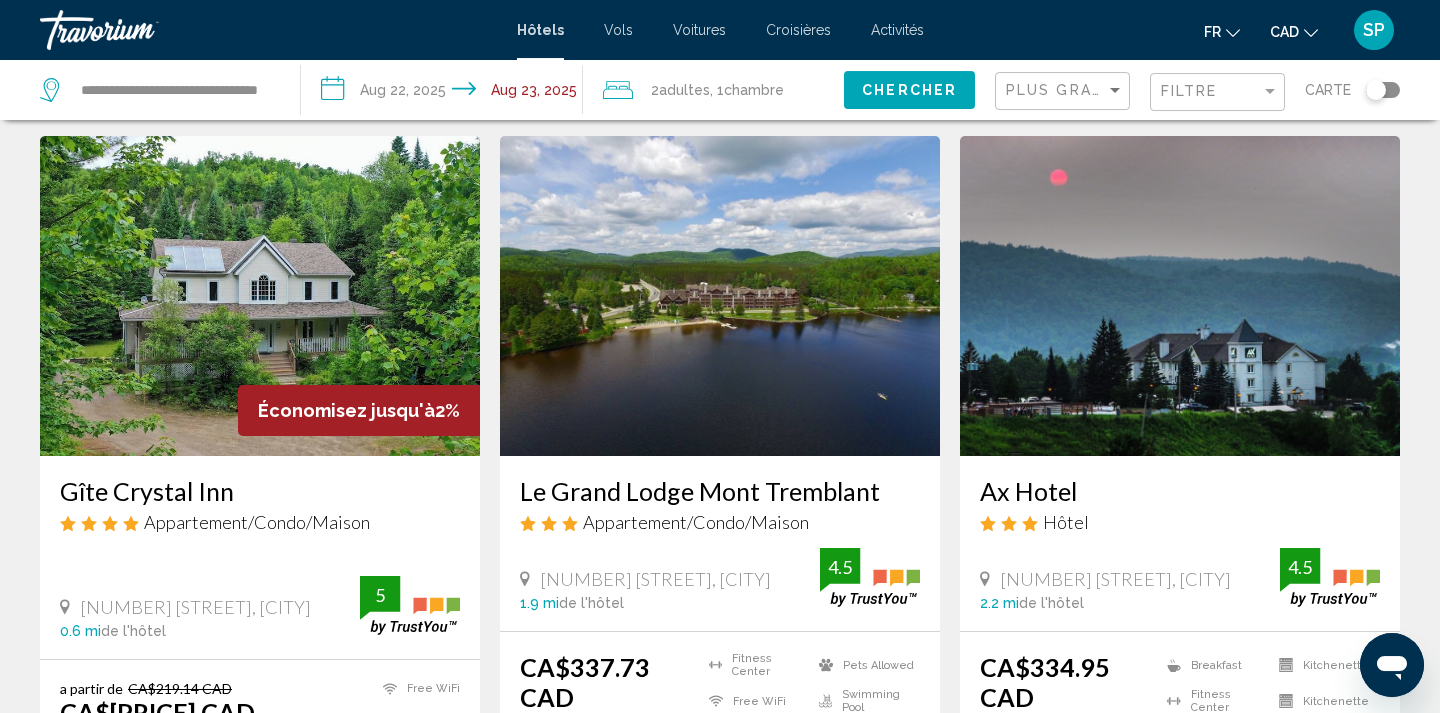scroll, scrollTop: 0, scrollLeft: 0, axis: both 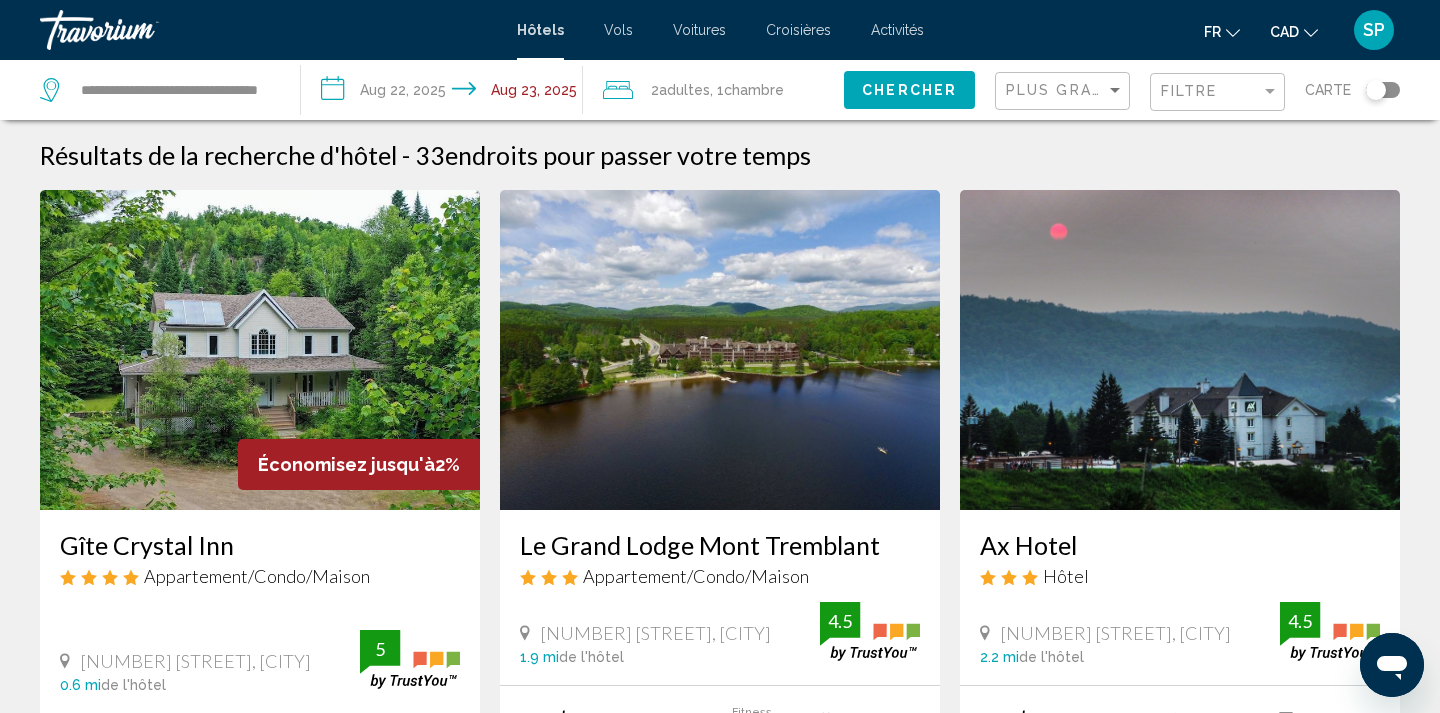click at bounding box center (260, 350) 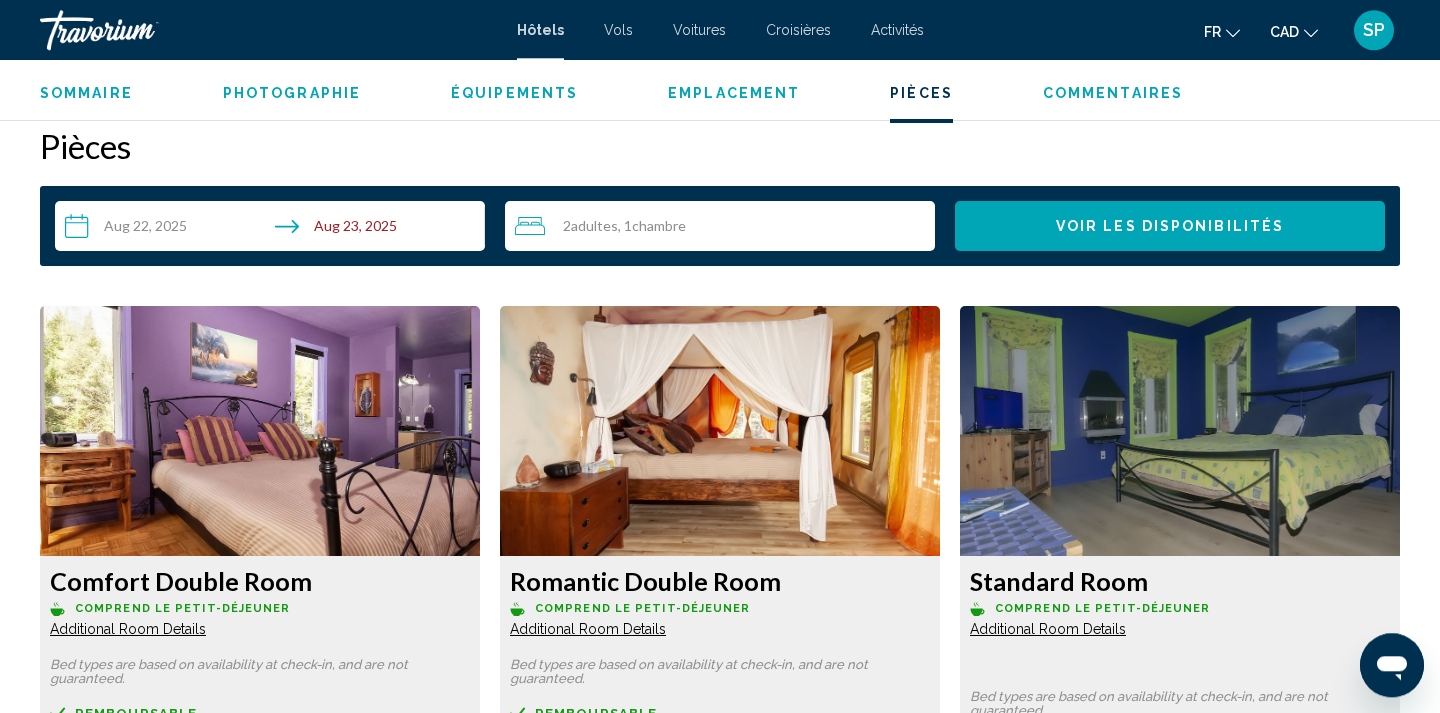 scroll, scrollTop: 2515, scrollLeft: 0, axis: vertical 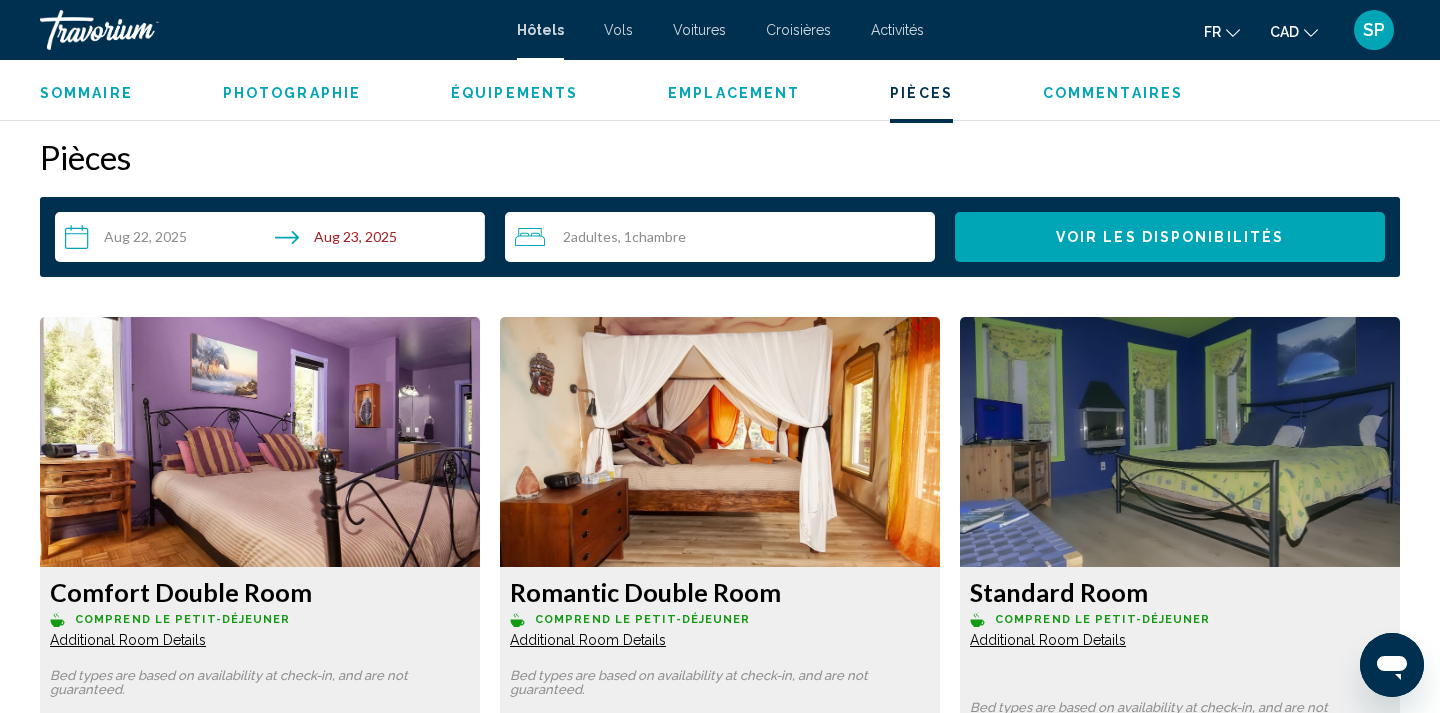 click at bounding box center [260, 442] 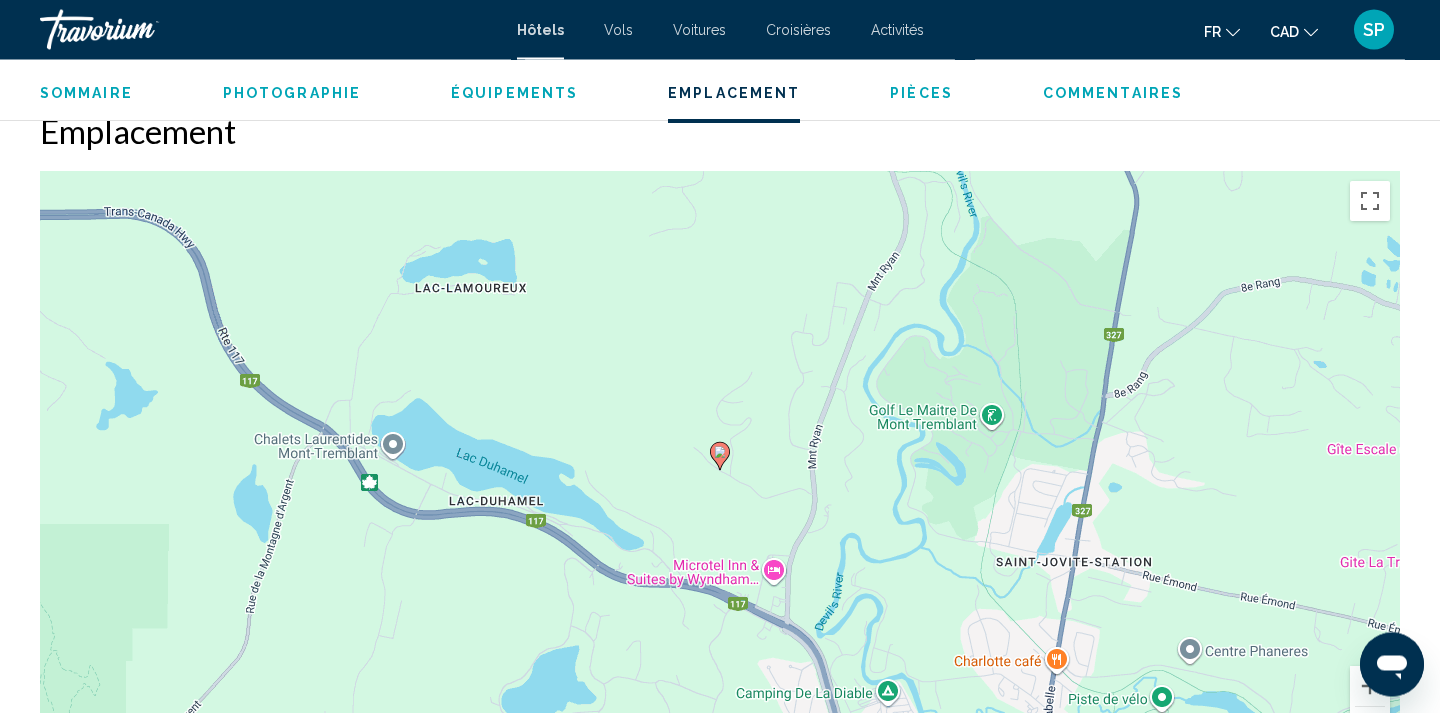 scroll, scrollTop: 1597, scrollLeft: 0, axis: vertical 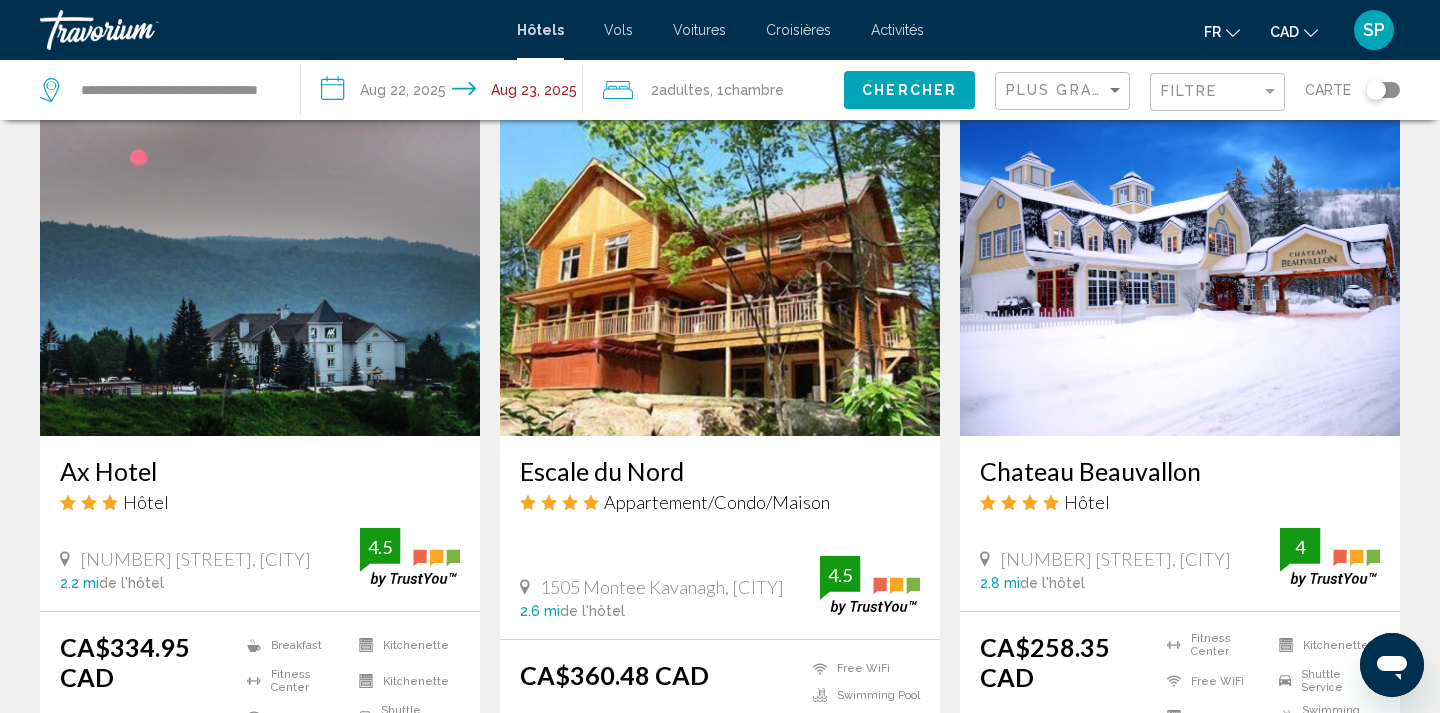 click at bounding box center (720, 276) 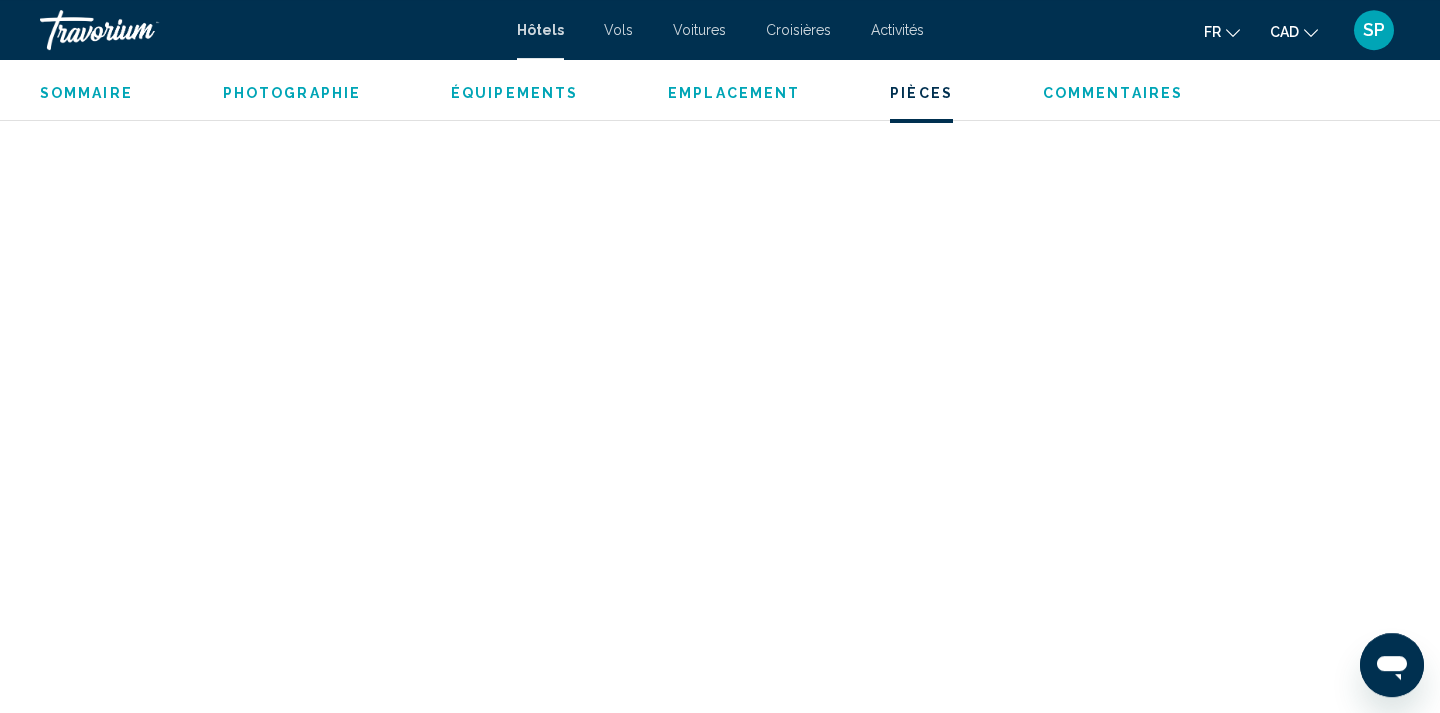 scroll, scrollTop: 3190, scrollLeft: 0, axis: vertical 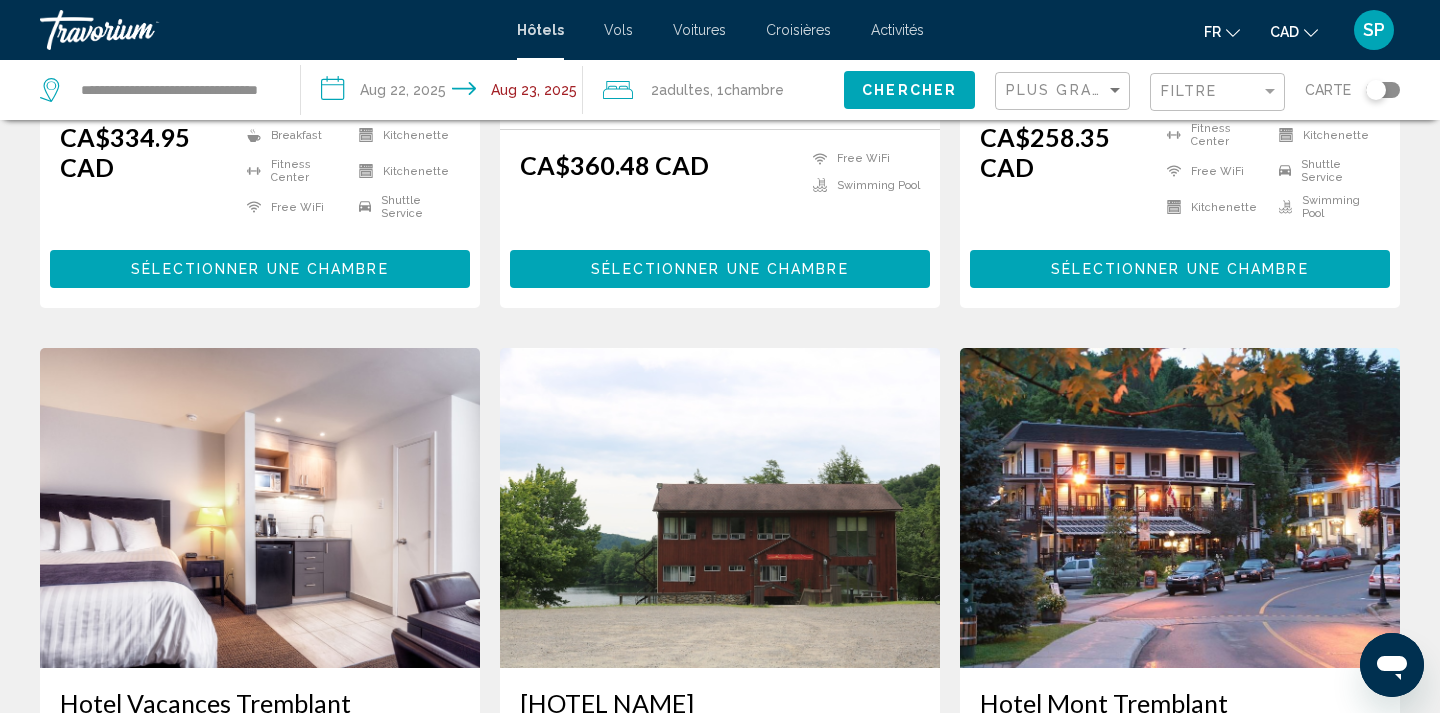 click at bounding box center (260, 508) 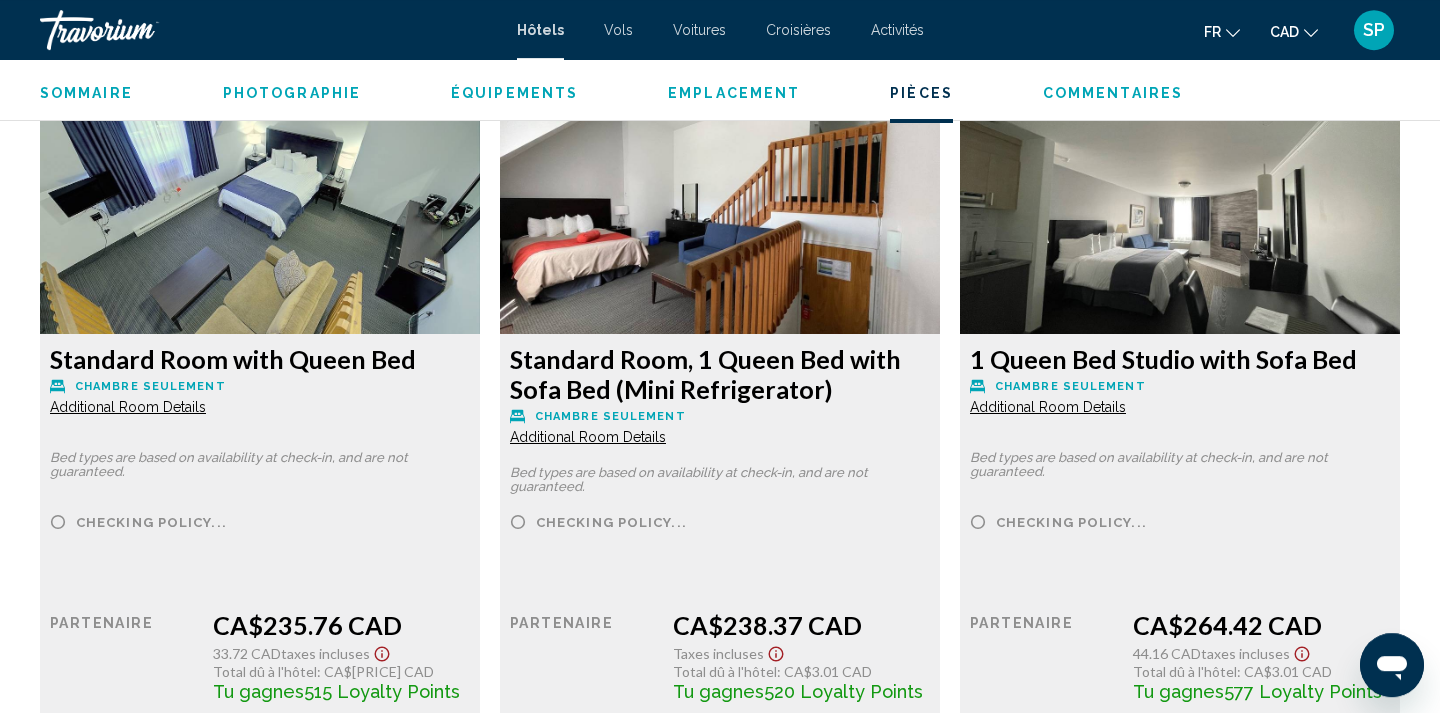 scroll, scrollTop: 2460, scrollLeft: 0, axis: vertical 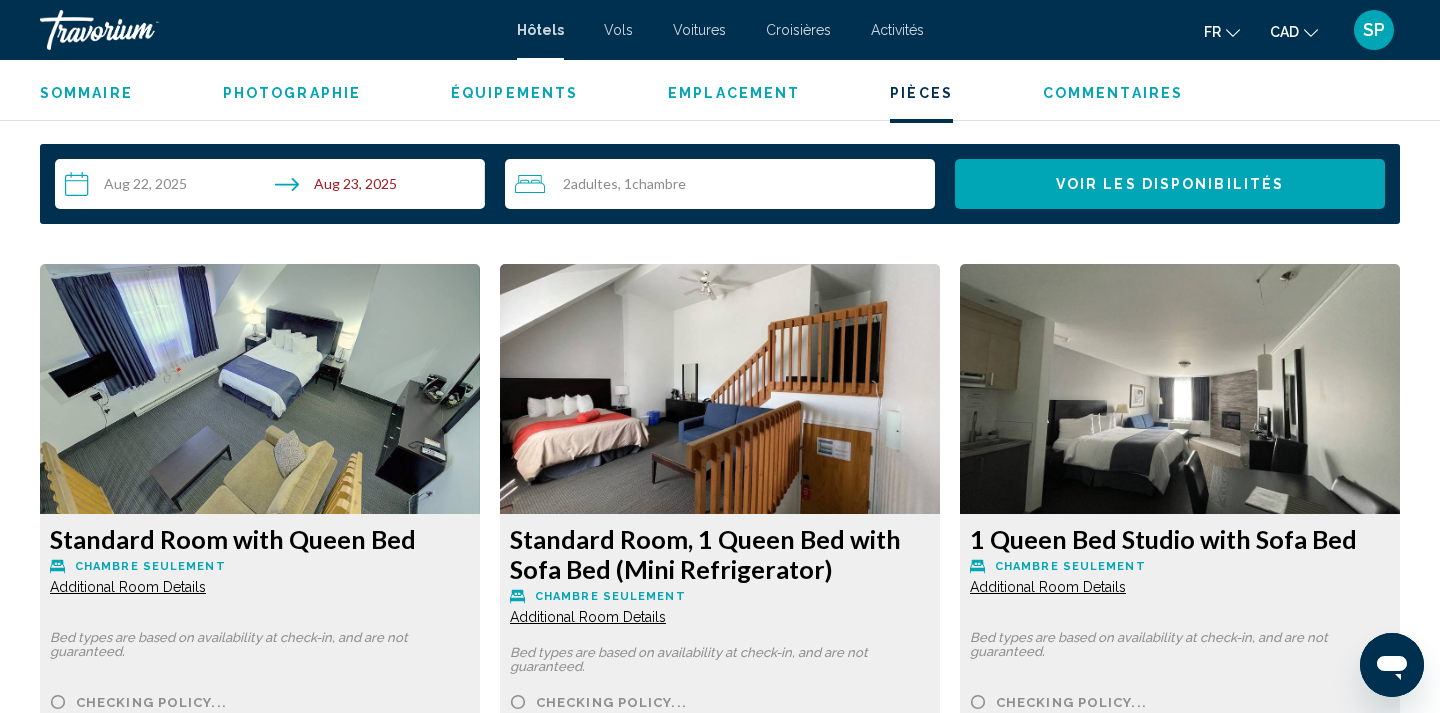 click at bounding box center [260, 389] 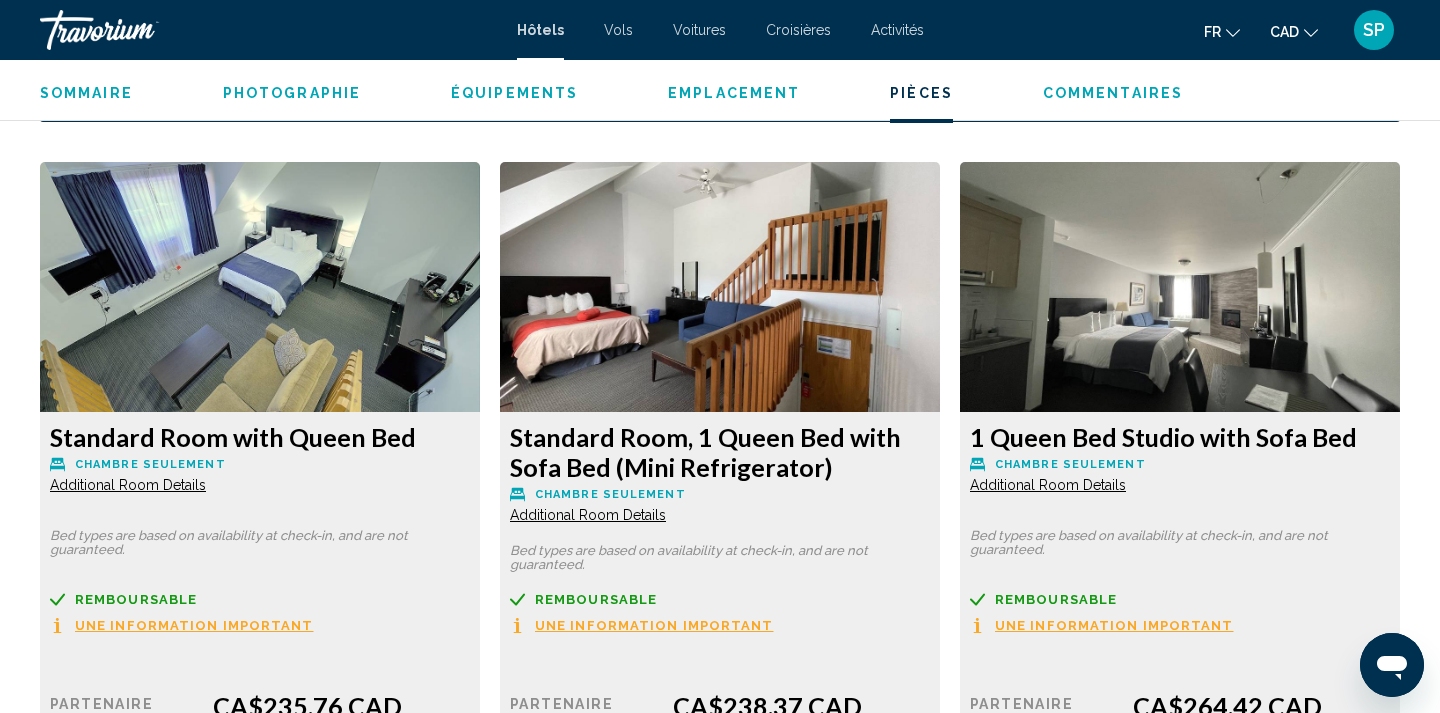 scroll, scrollTop: 2256, scrollLeft: 0, axis: vertical 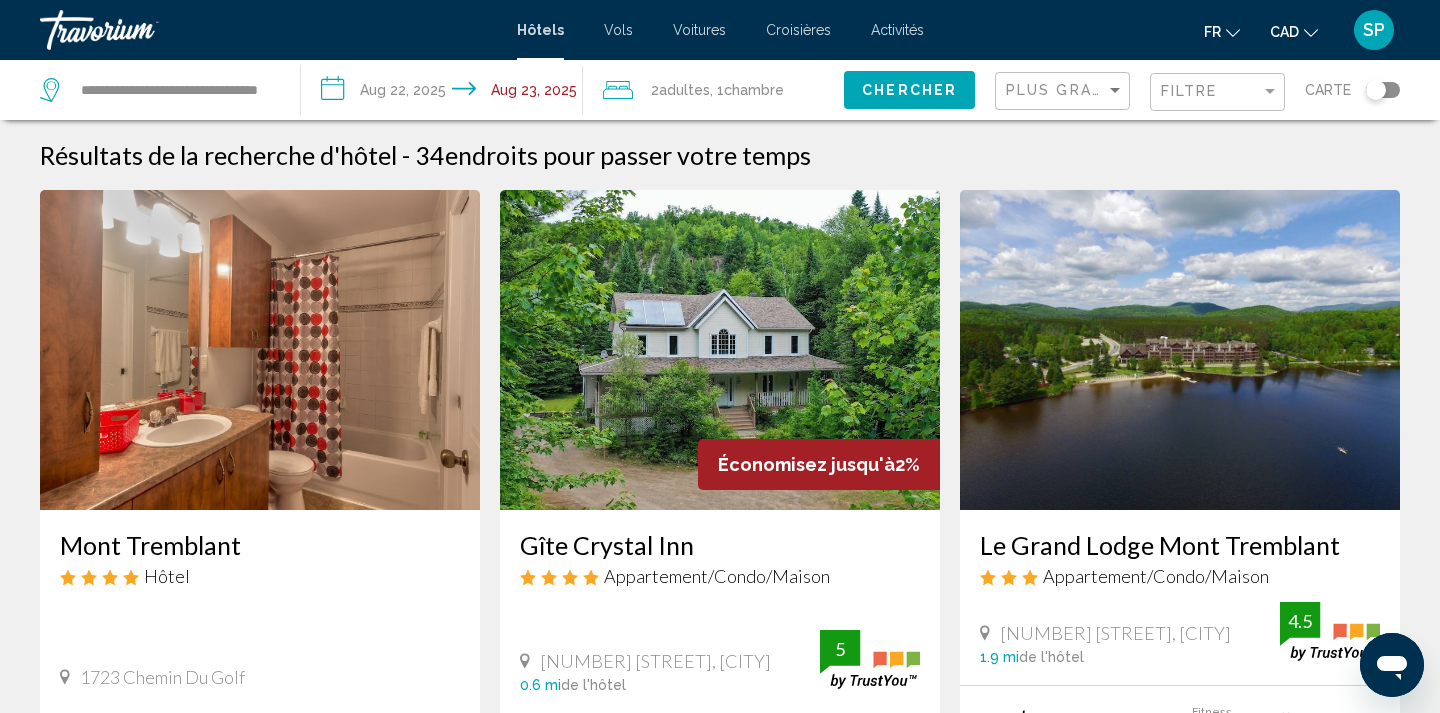 click at bounding box center (1180, 350) 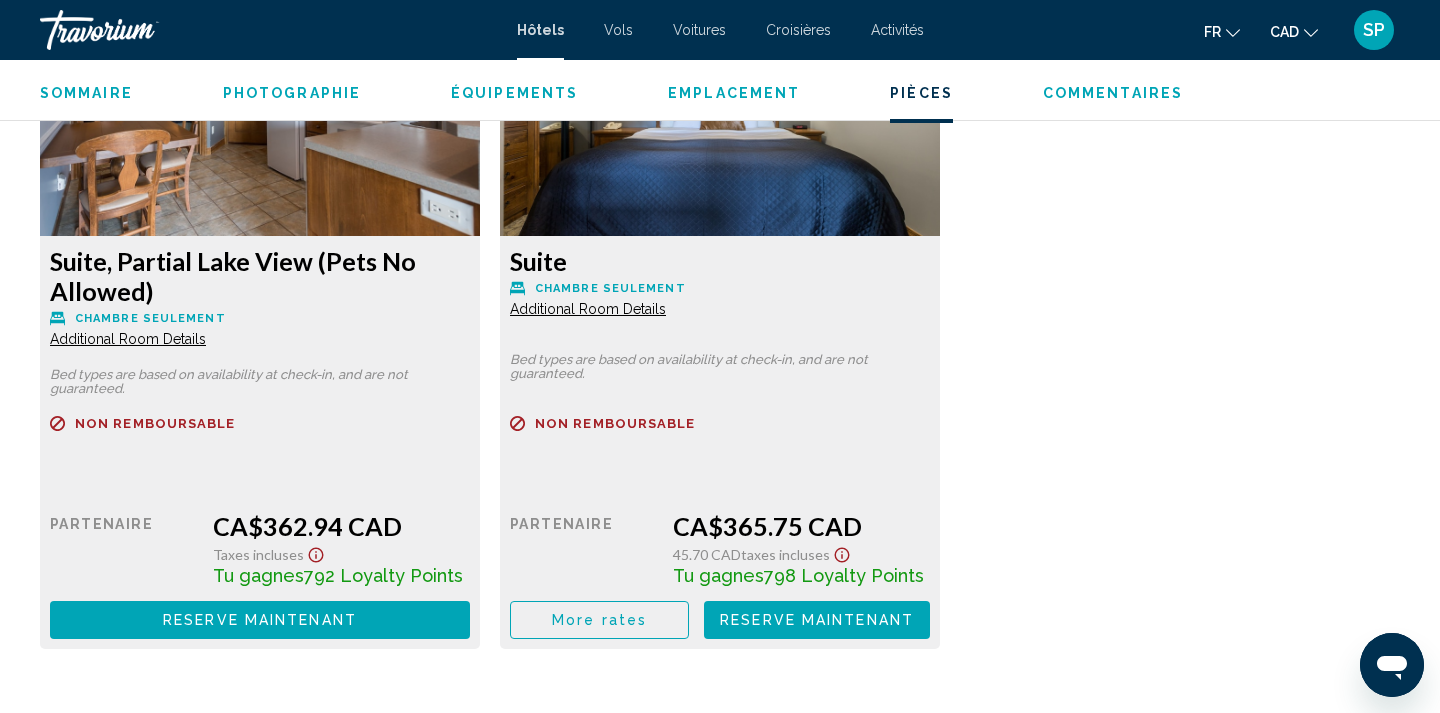 scroll, scrollTop: 3094, scrollLeft: 0, axis: vertical 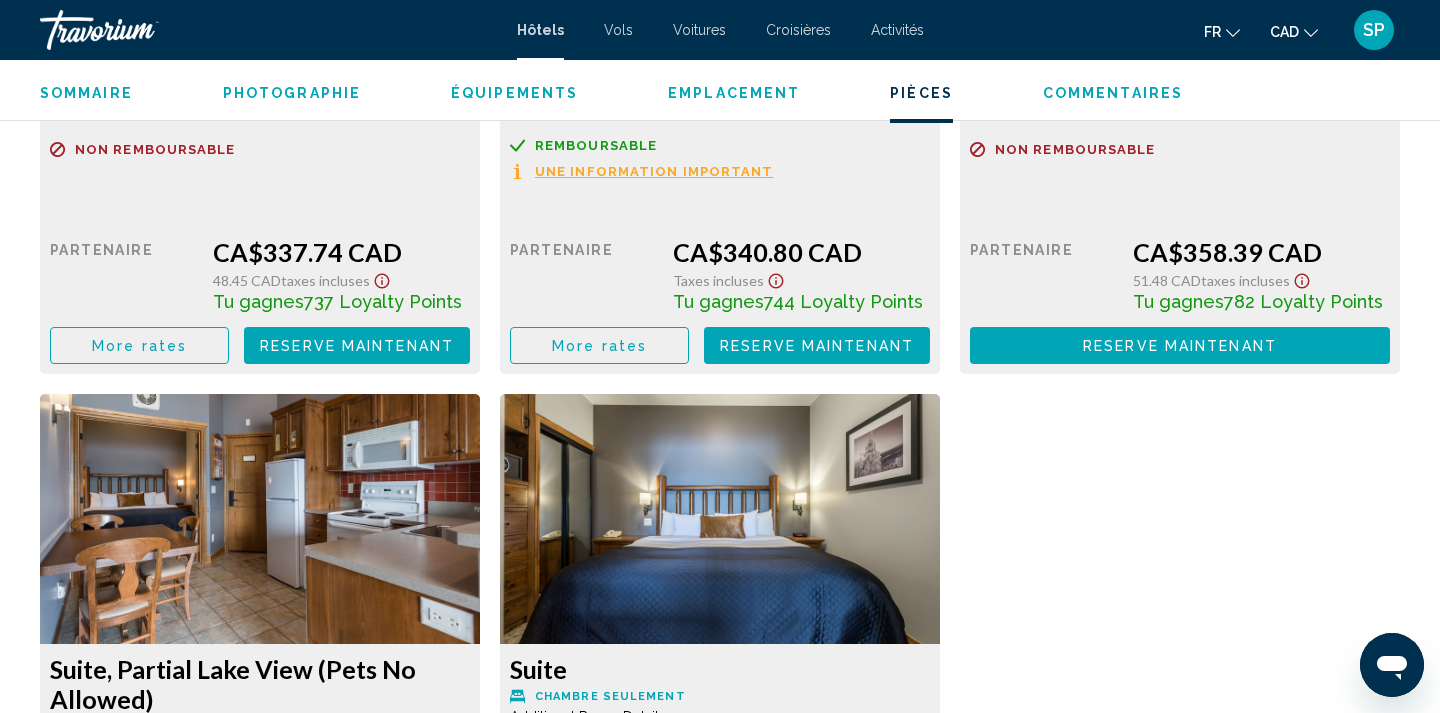 click at bounding box center [260, -137] 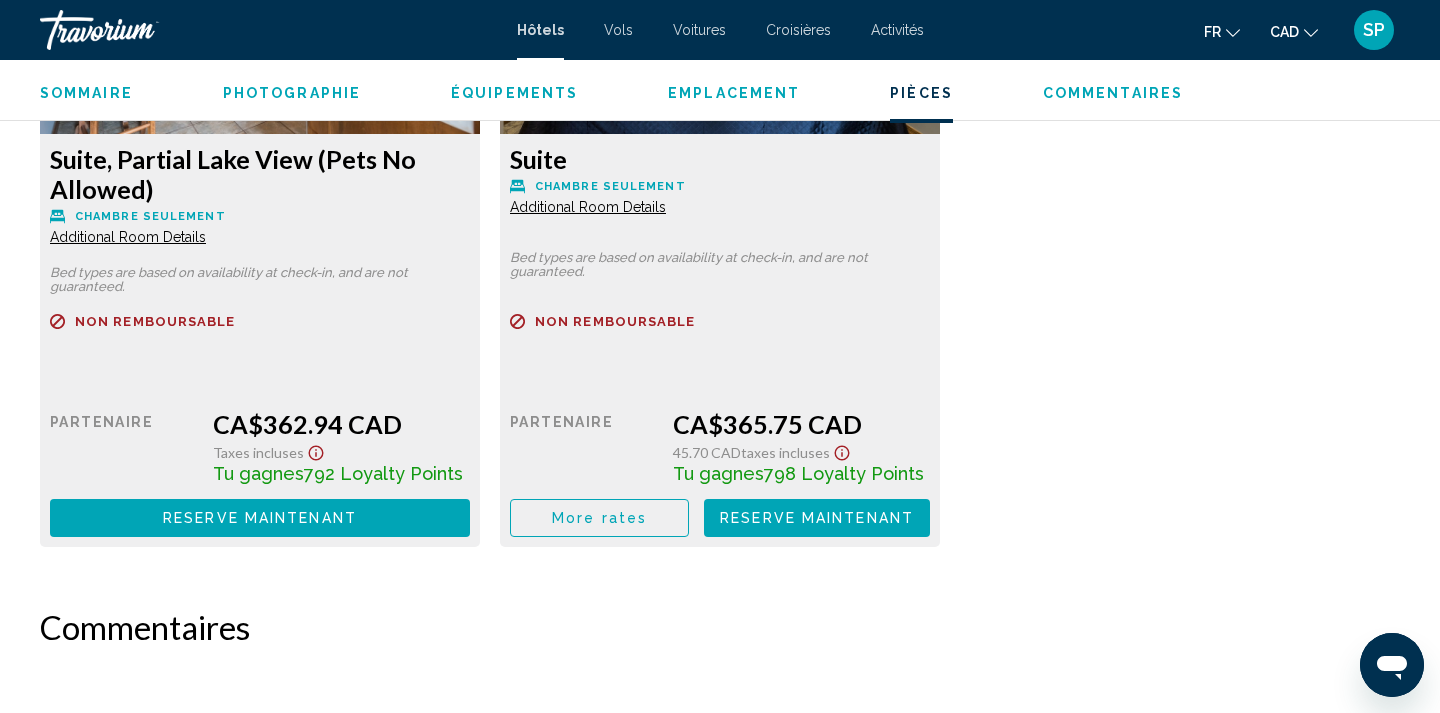 scroll, scrollTop: 4114, scrollLeft: 0, axis: vertical 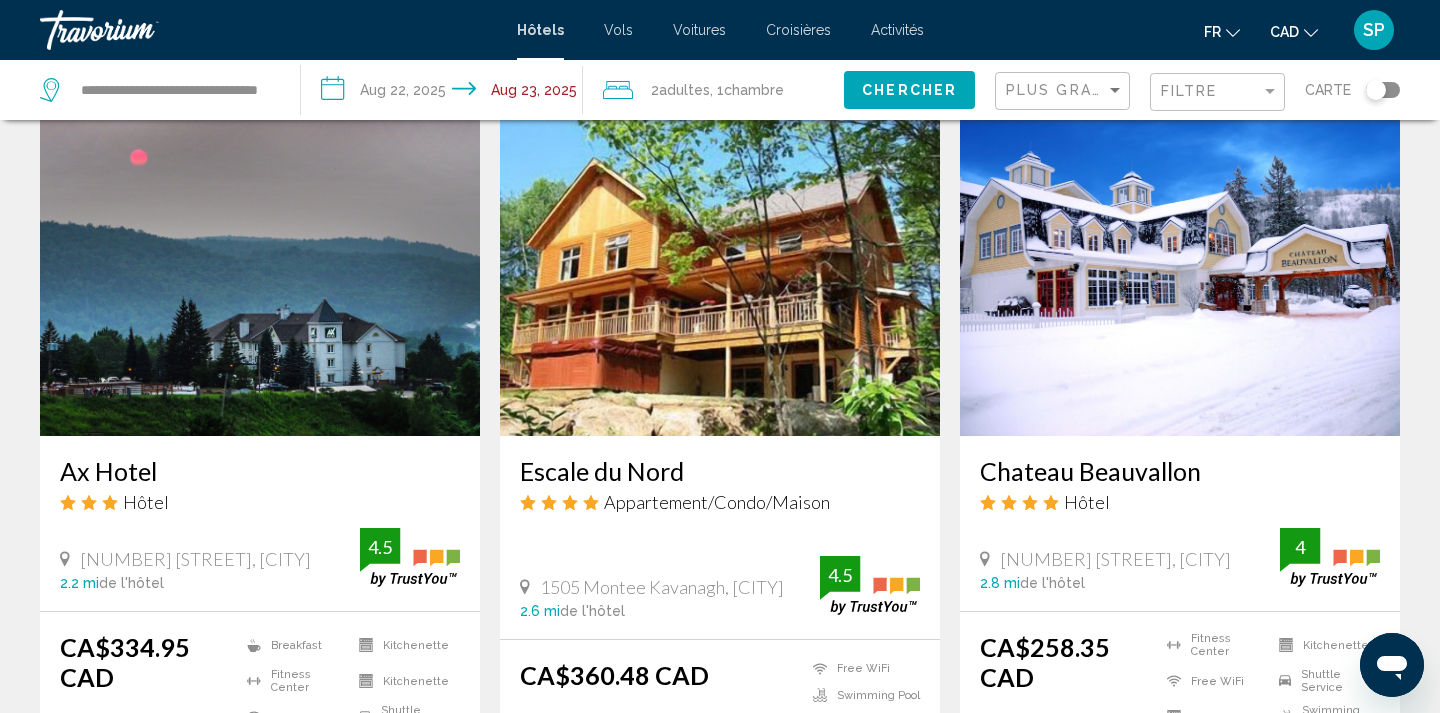 click at bounding box center [1180, 276] 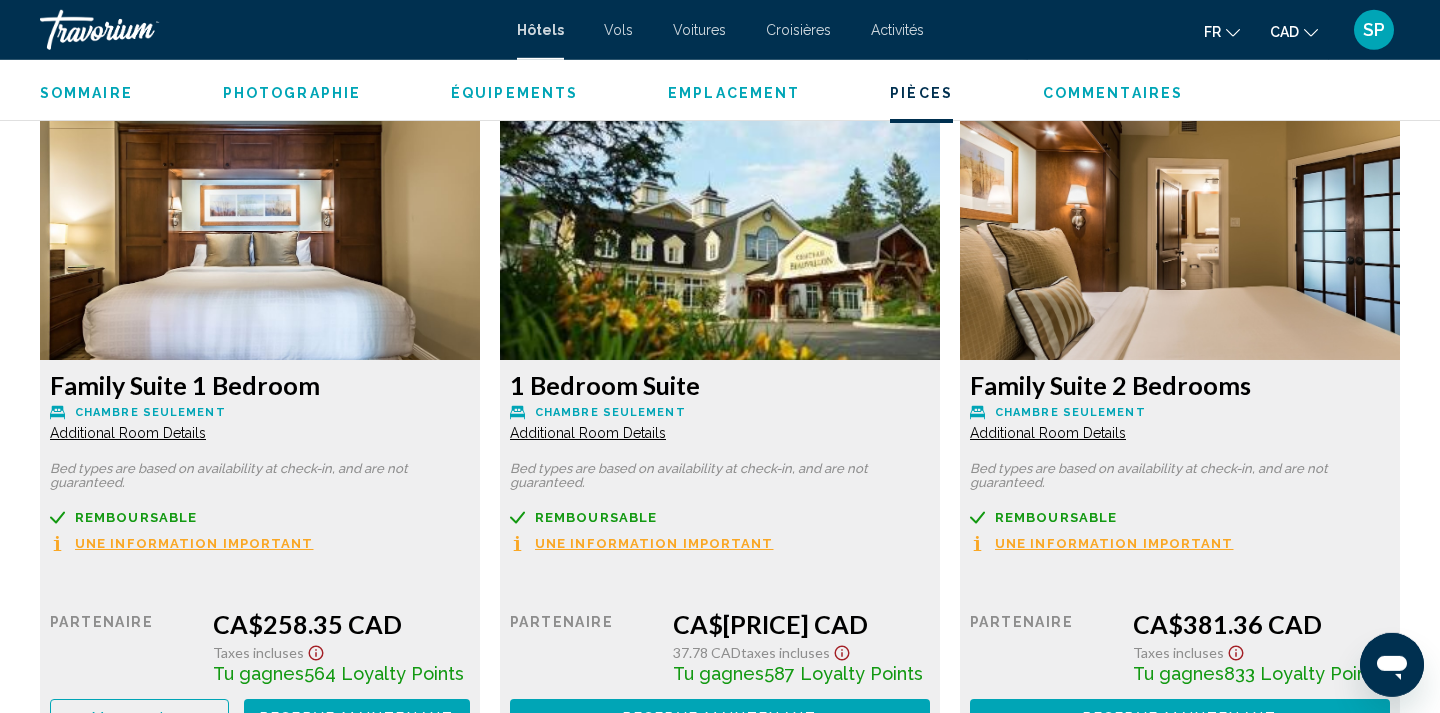 scroll, scrollTop: 2685, scrollLeft: 0, axis: vertical 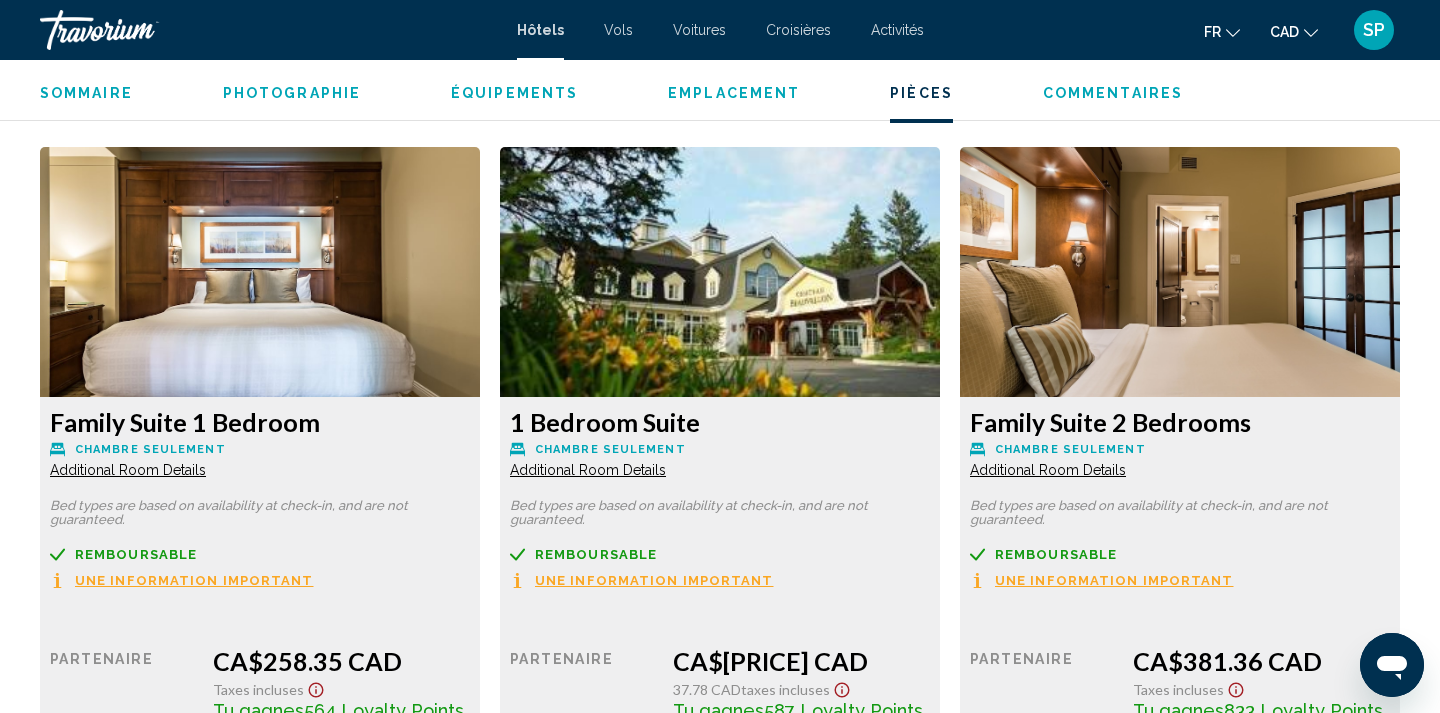 click at bounding box center (260, 272) 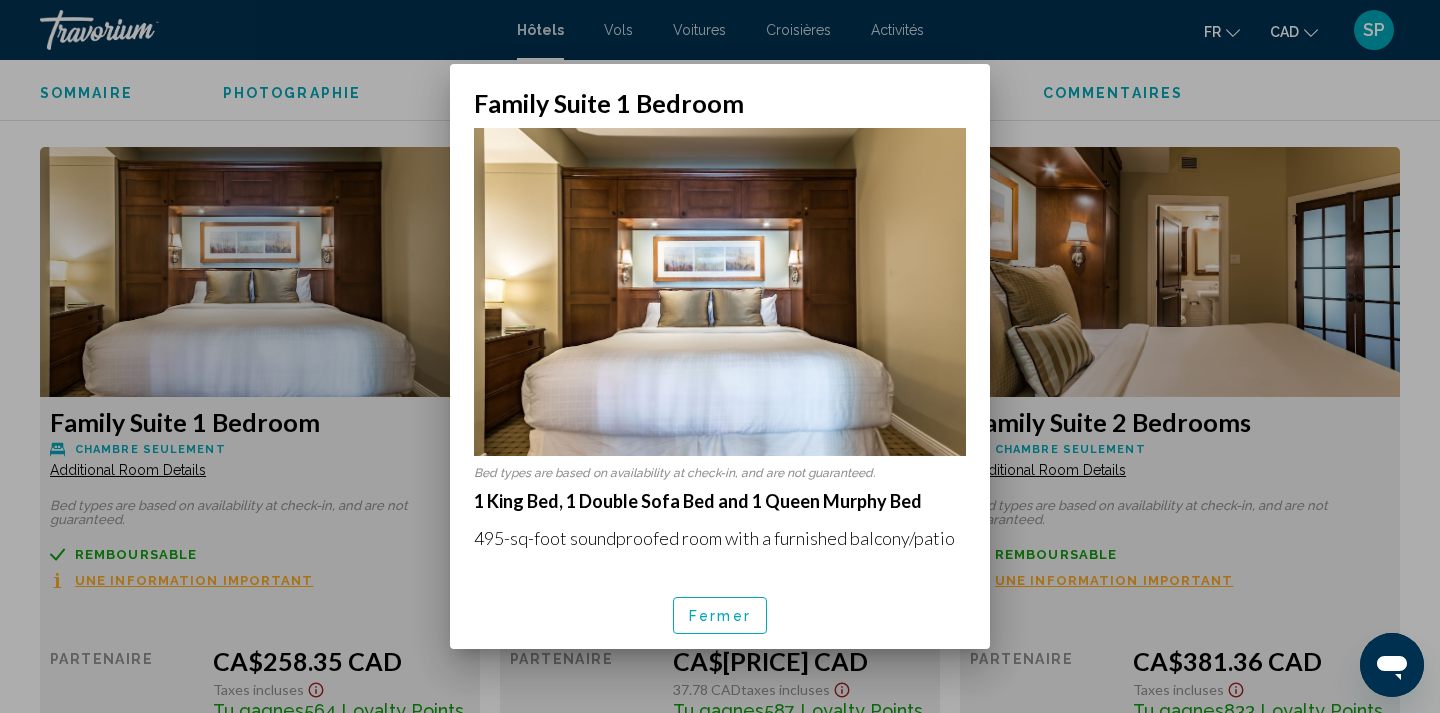 scroll, scrollTop: 0, scrollLeft: 0, axis: both 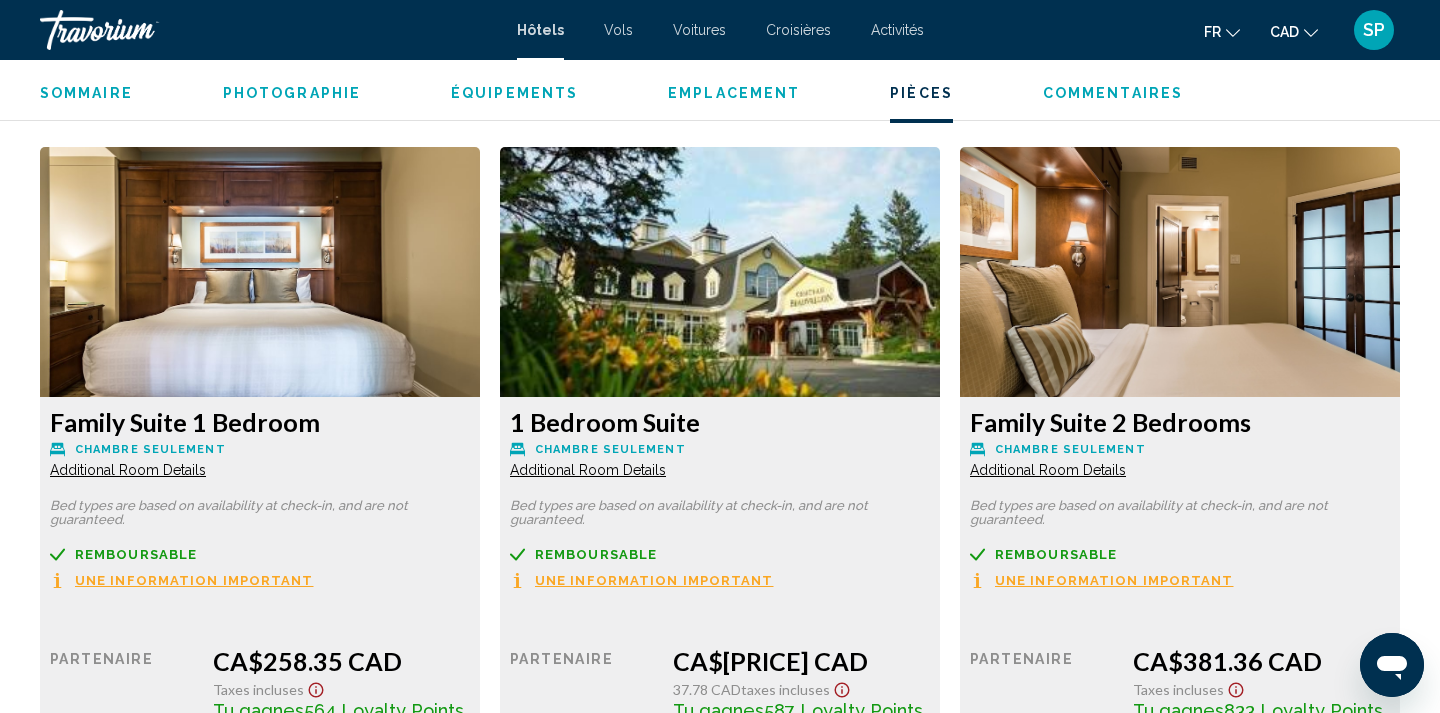 click at bounding box center [260, 272] 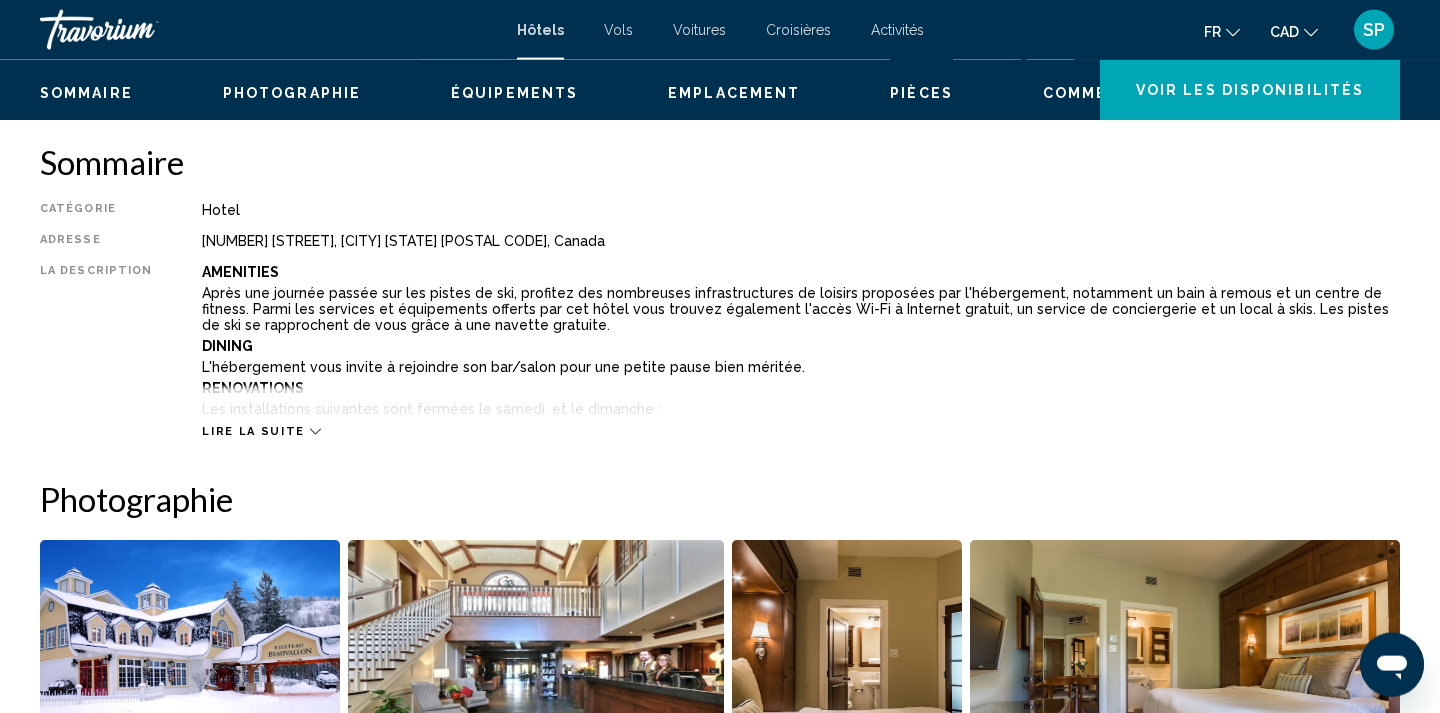 scroll, scrollTop: 441, scrollLeft: 0, axis: vertical 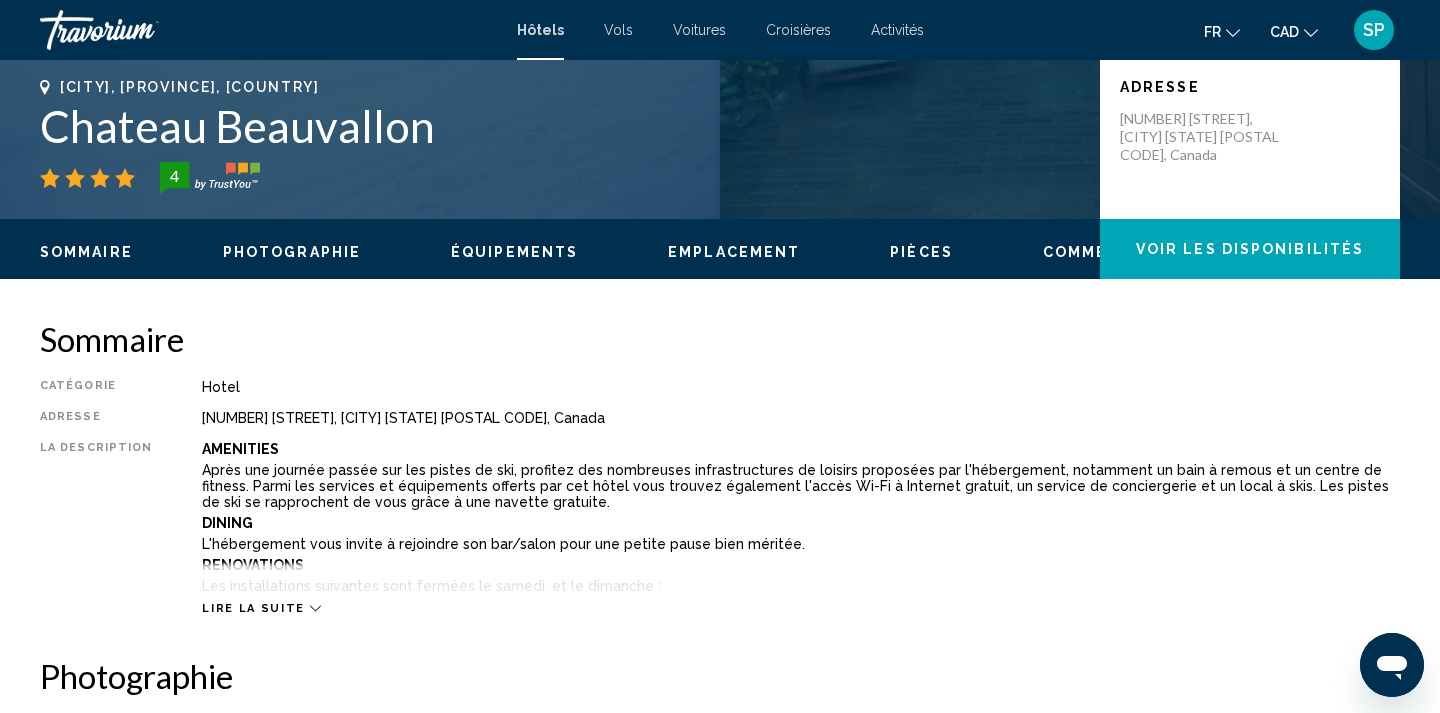 click on "Lire la suite" at bounding box center [253, 608] 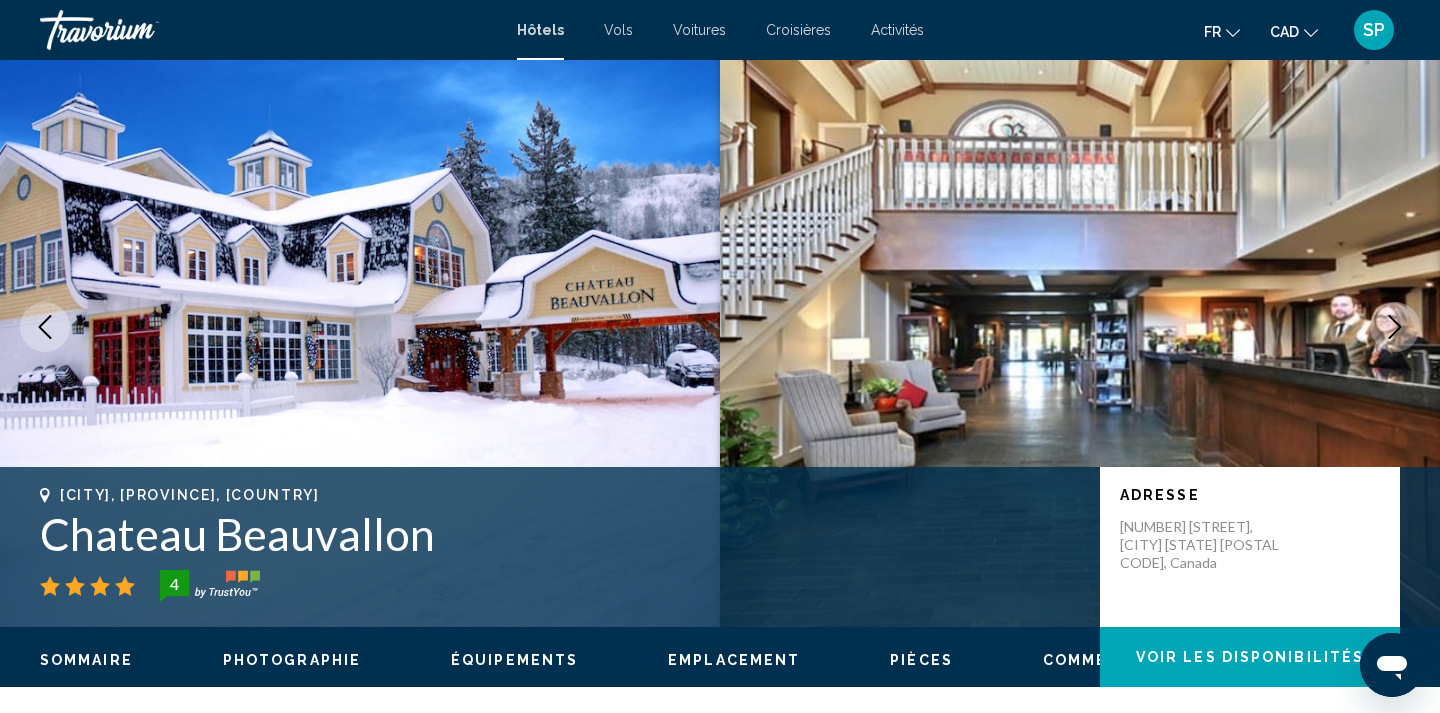 scroll, scrollTop: 0, scrollLeft: 0, axis: both 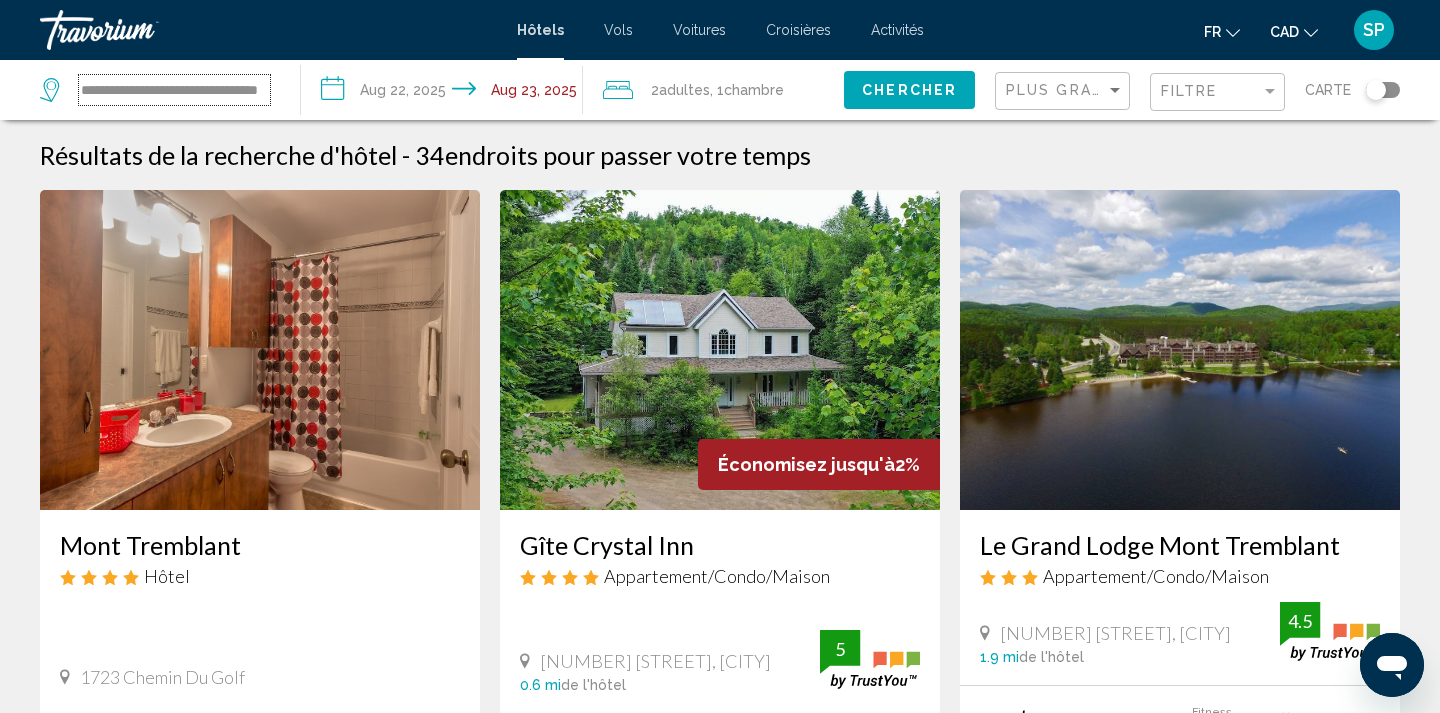 click on "**********" at bounding box center [174, 90] 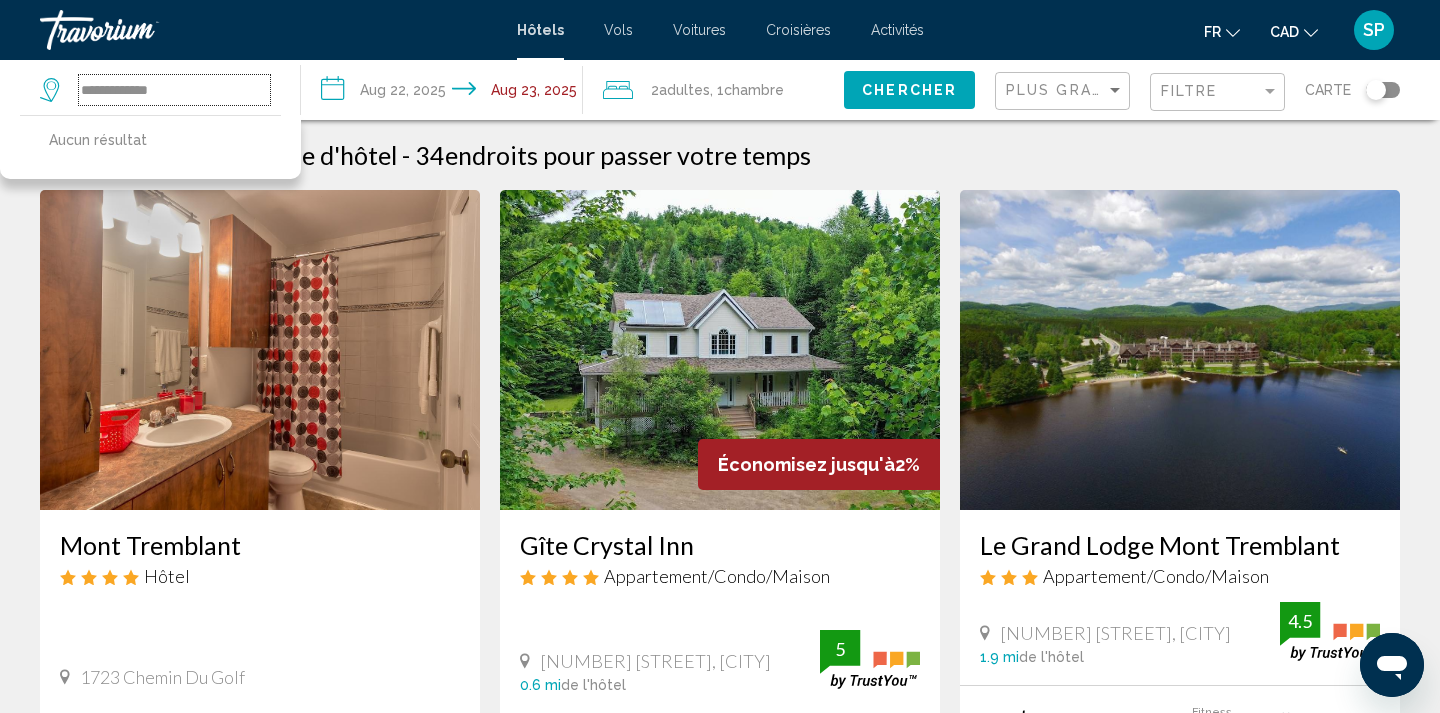 type on "**********" 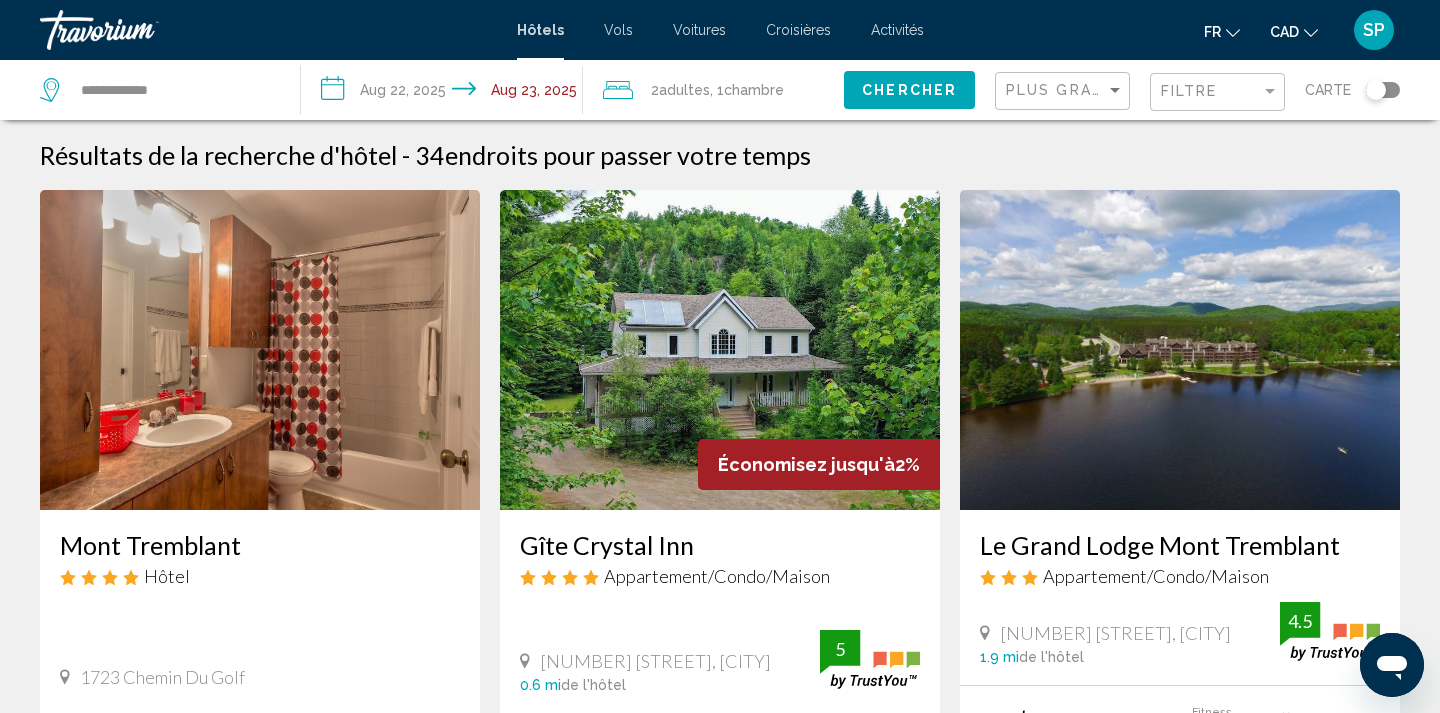 drag, startPoint x: 230, startPoint y: 106, endPoint x: 0, endPoint y: 79, distance: 231.57936 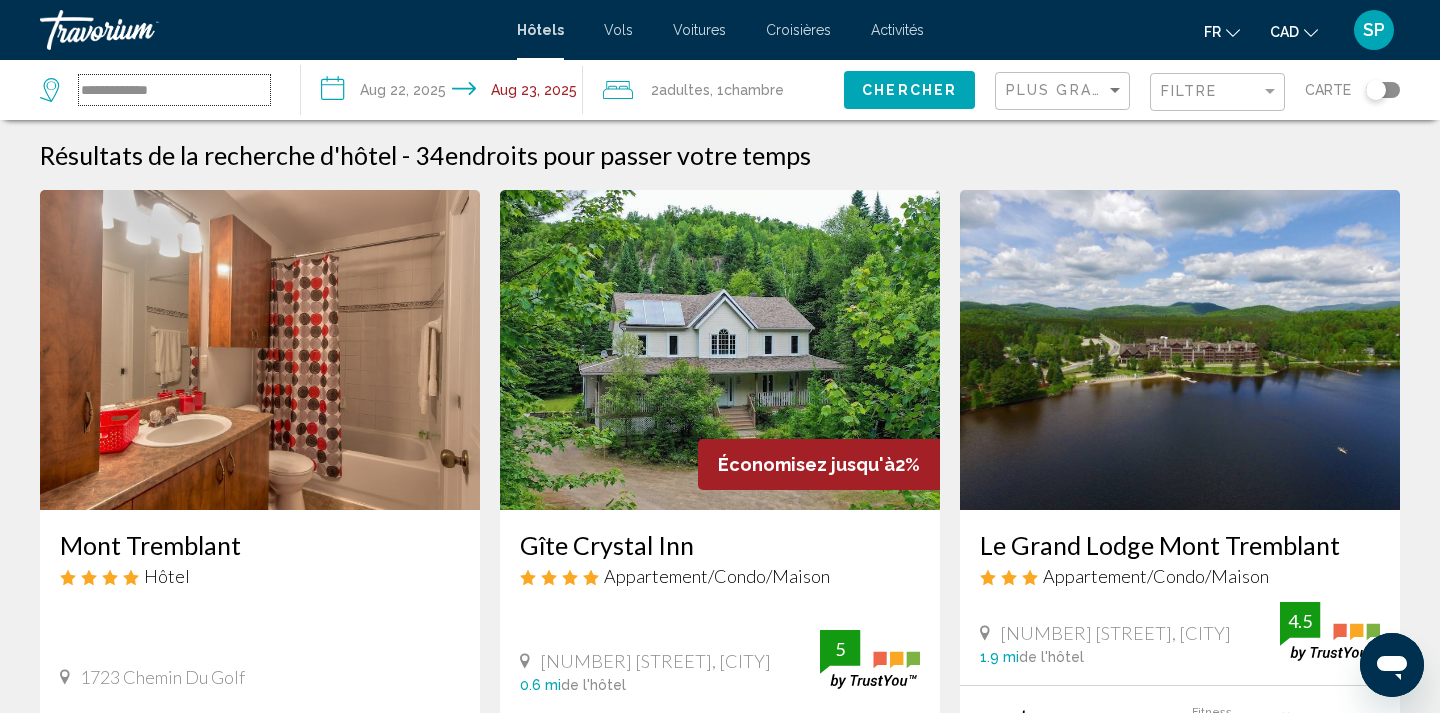 click on "**********" at bounding box center [174, 90] 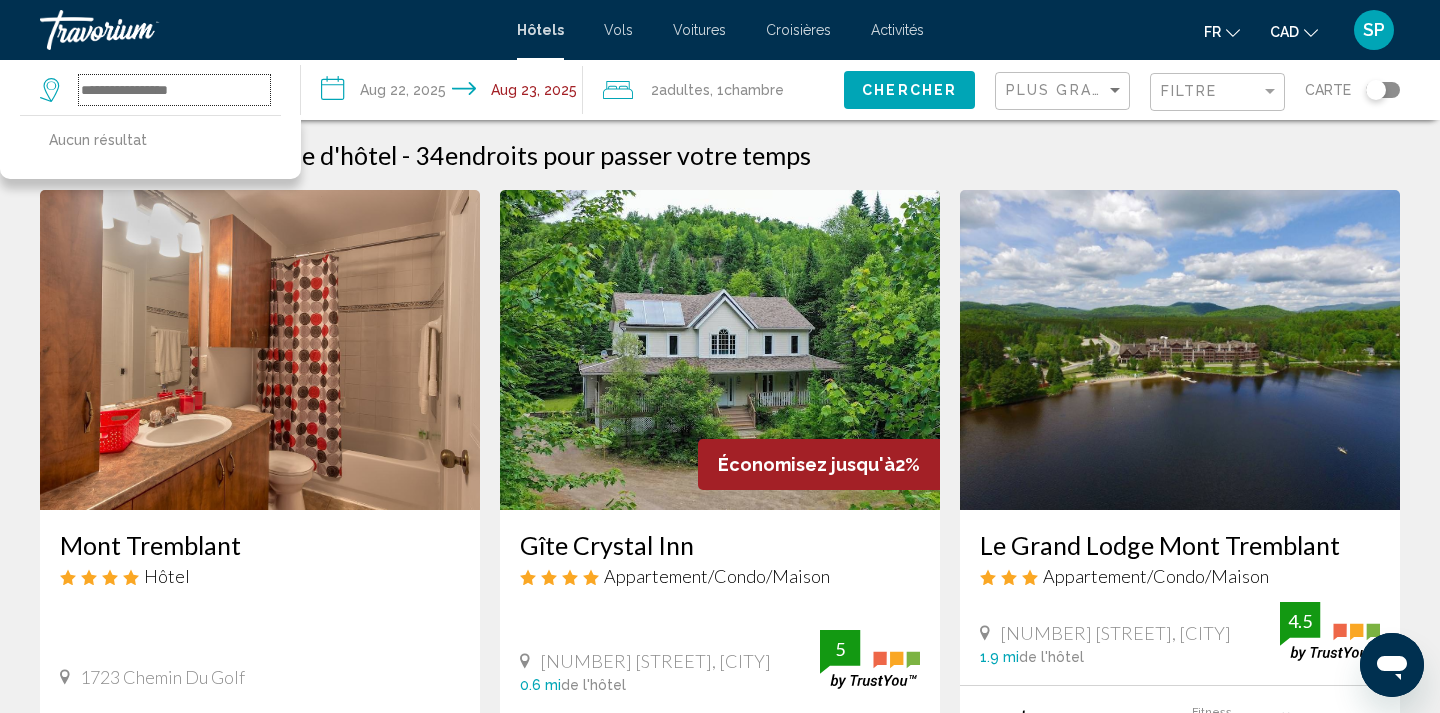 type on "*" 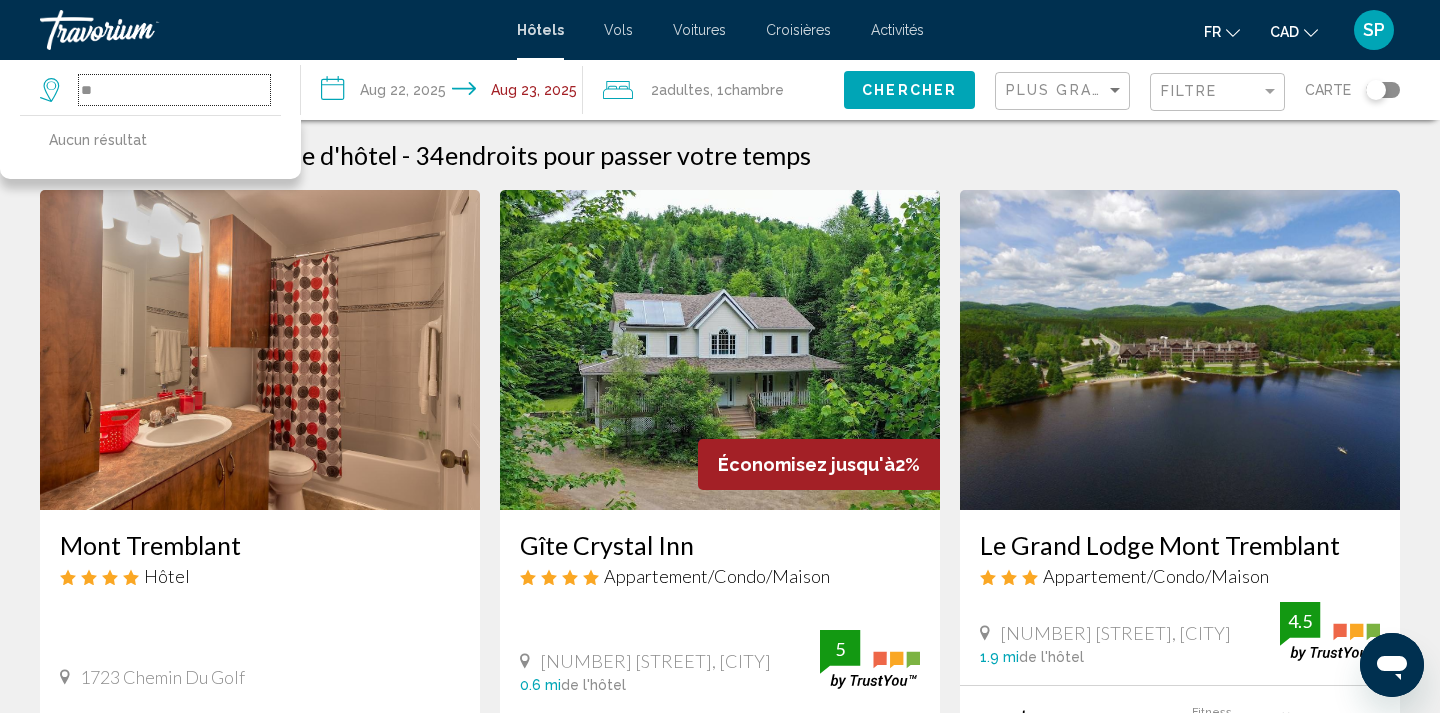 type on "*" 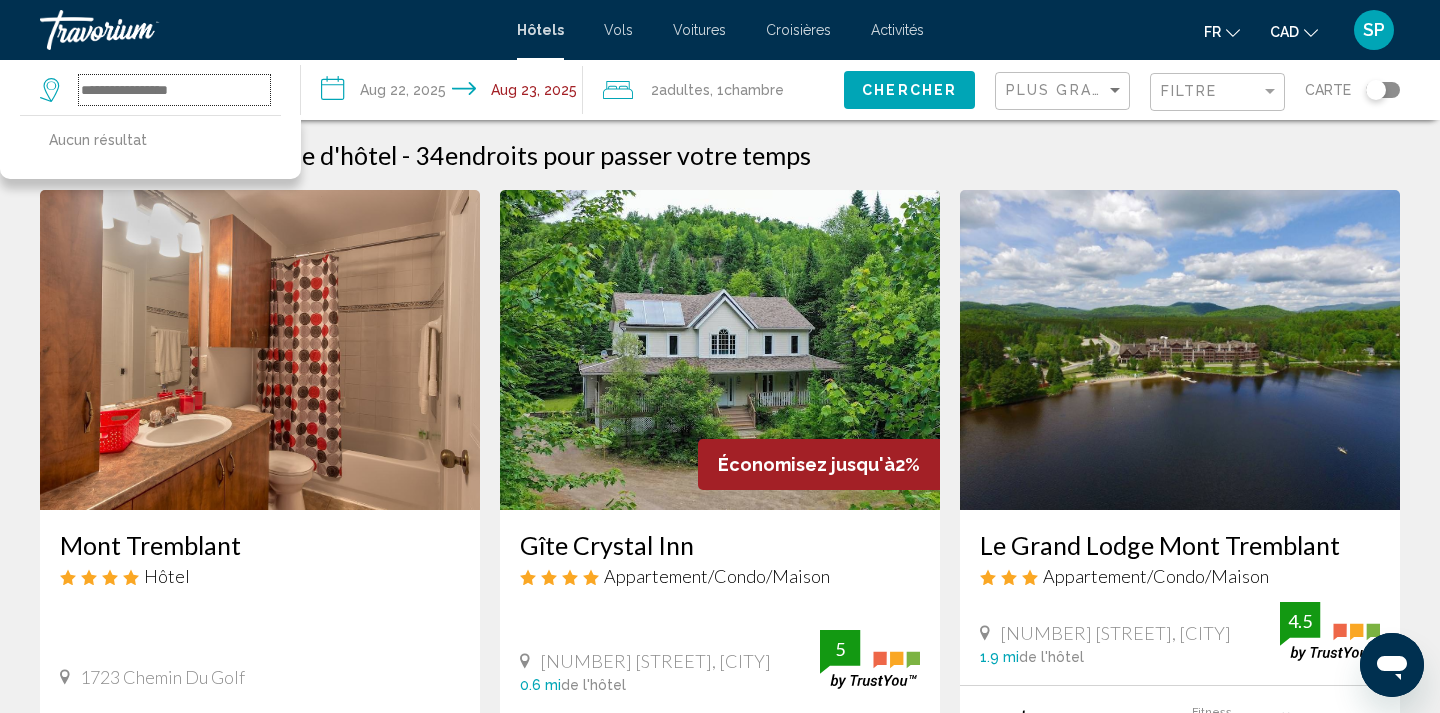 type 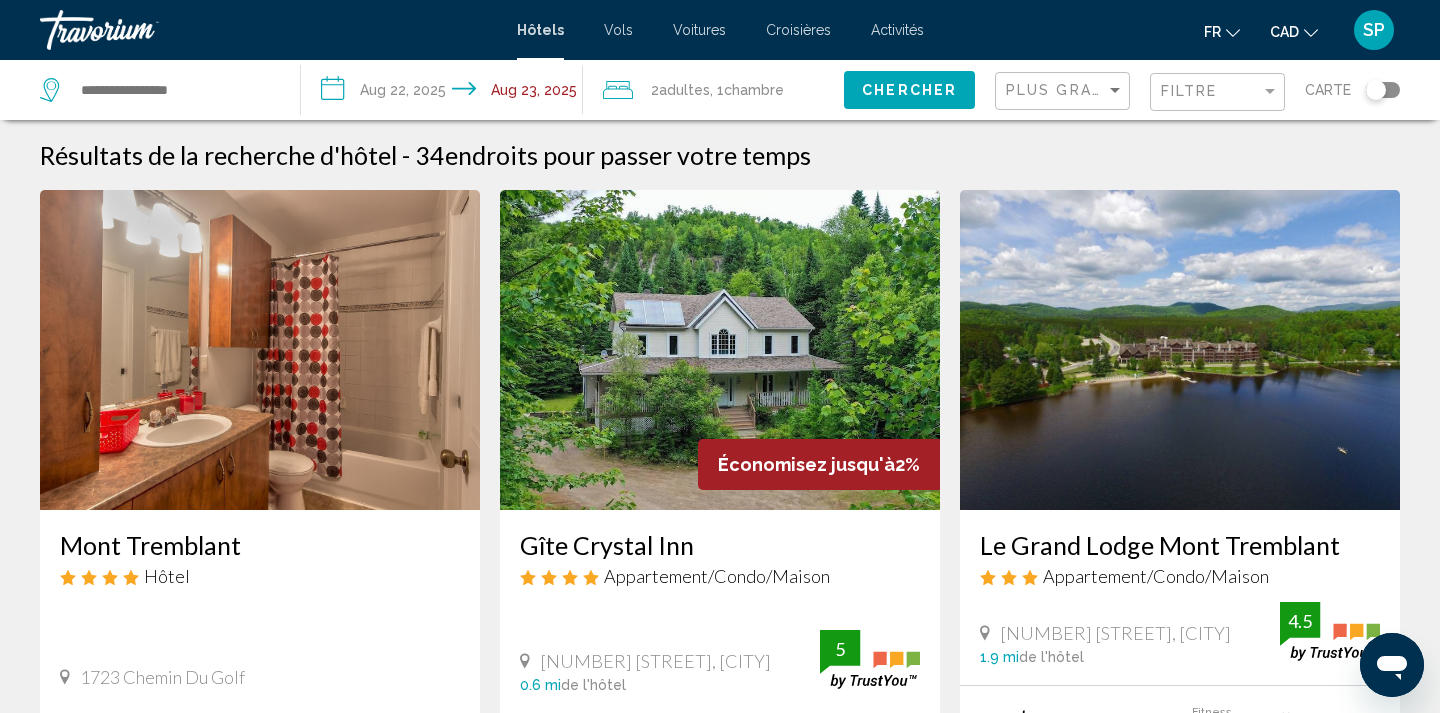 click on "SP" at bounding box center [1374, 30] 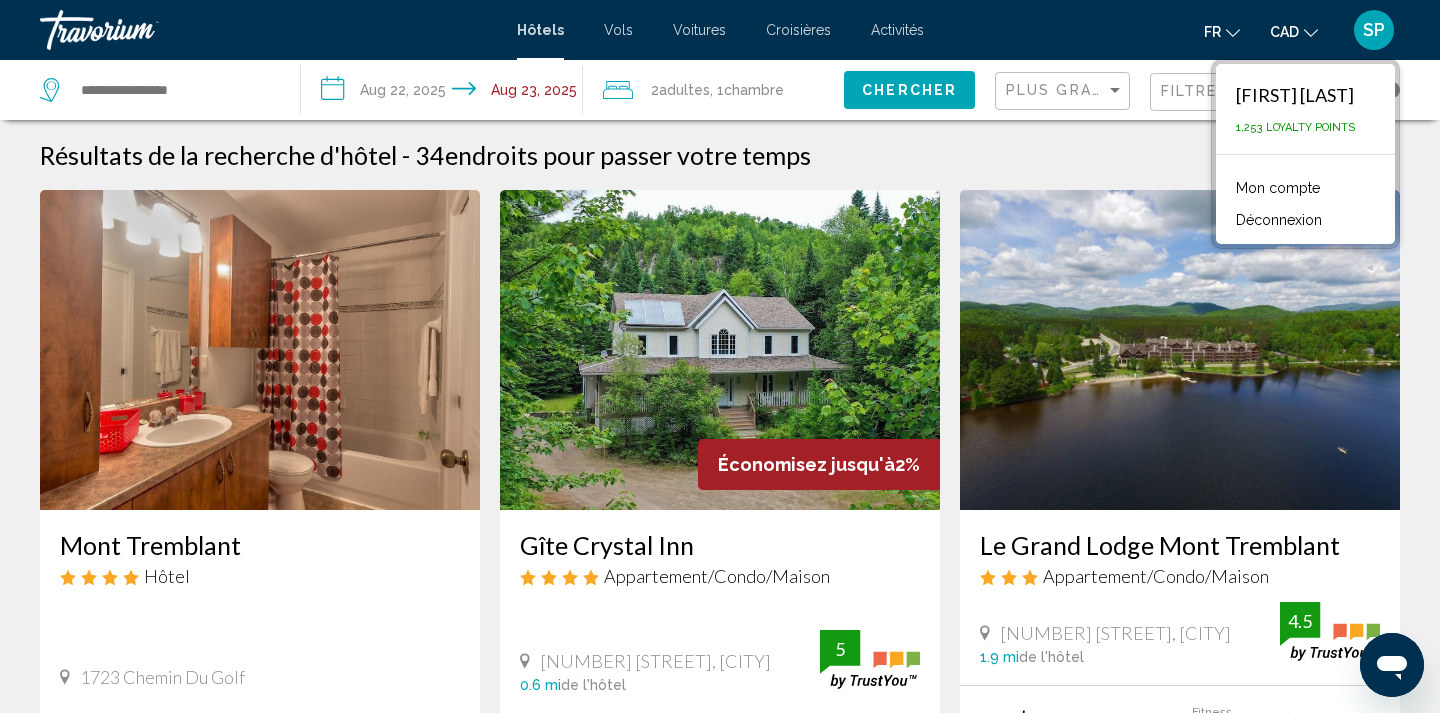 click on "Déconnexion" at bounding box center [1279, 220] 